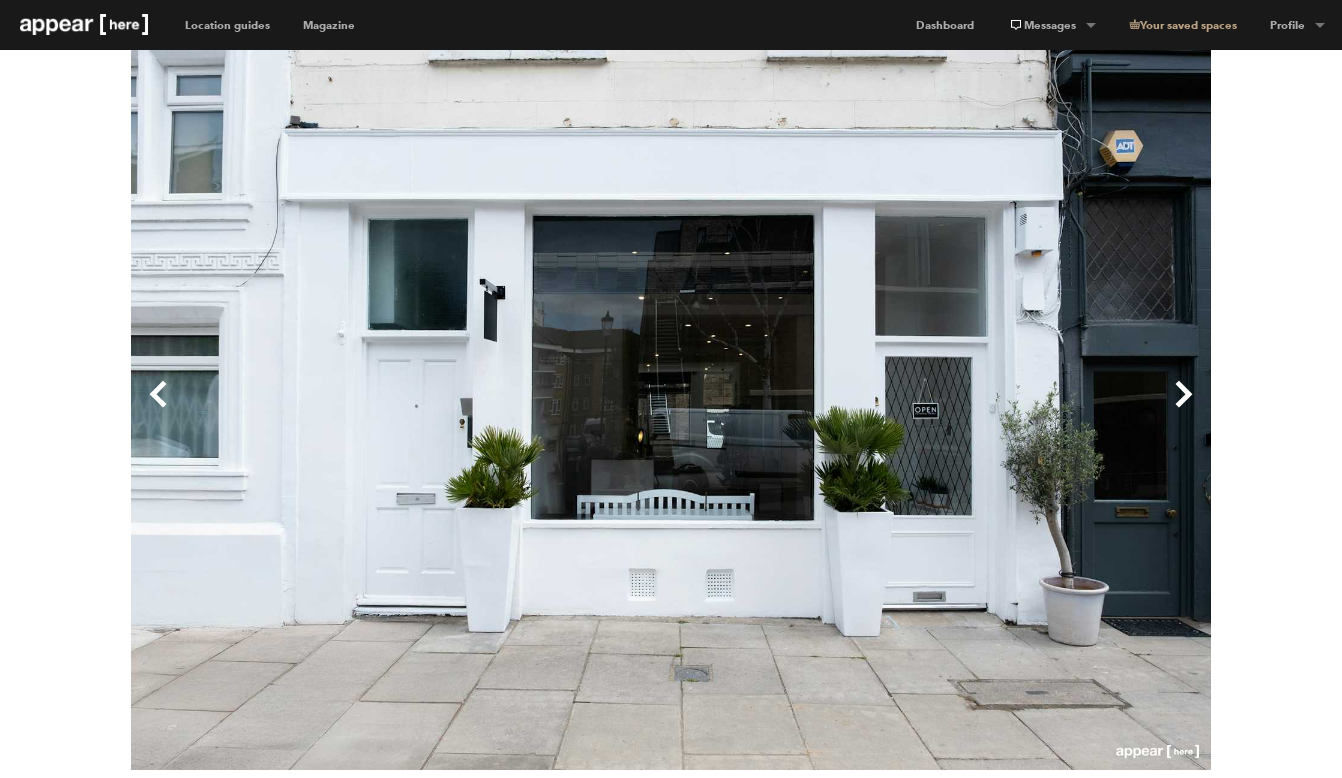 scroll, scrollTop: 0, scrollLeft: 0, axis: both 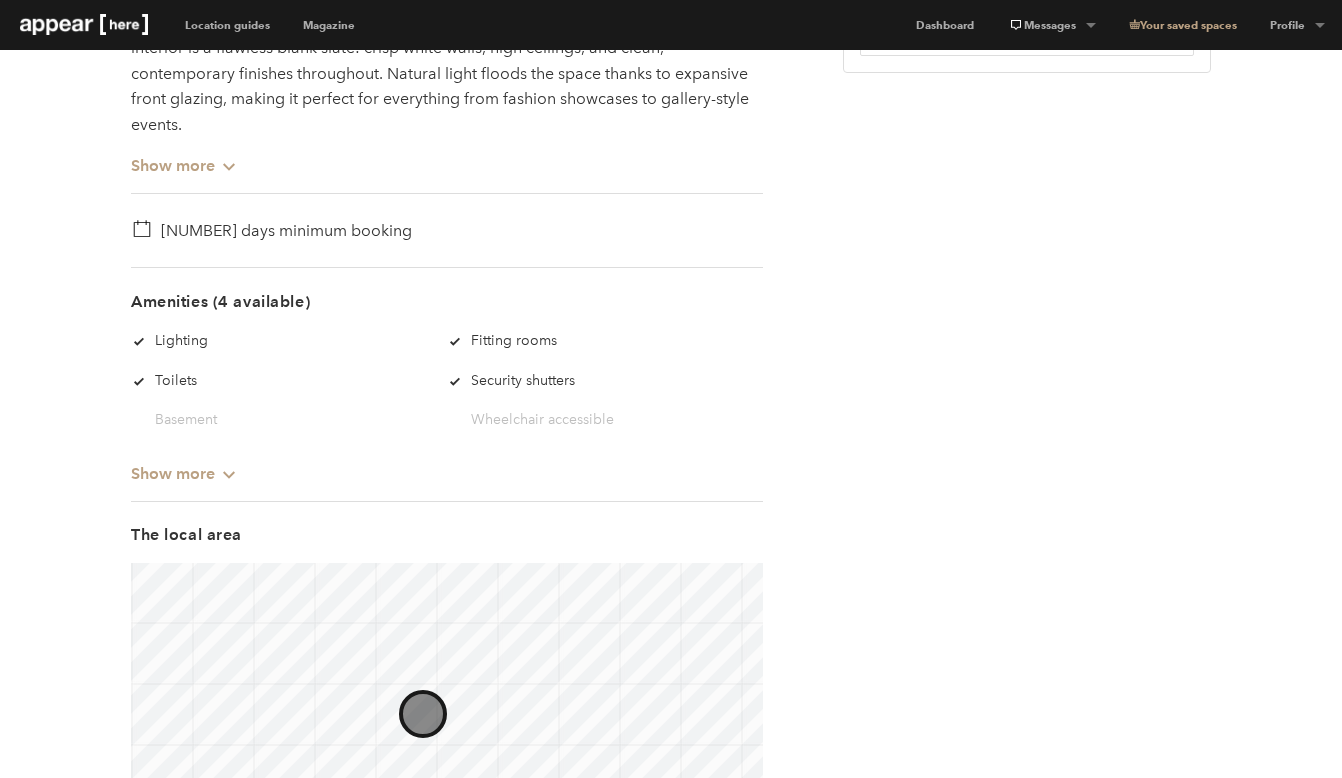 click on "Show more Chevron-up" at bounding box center [184, 465] 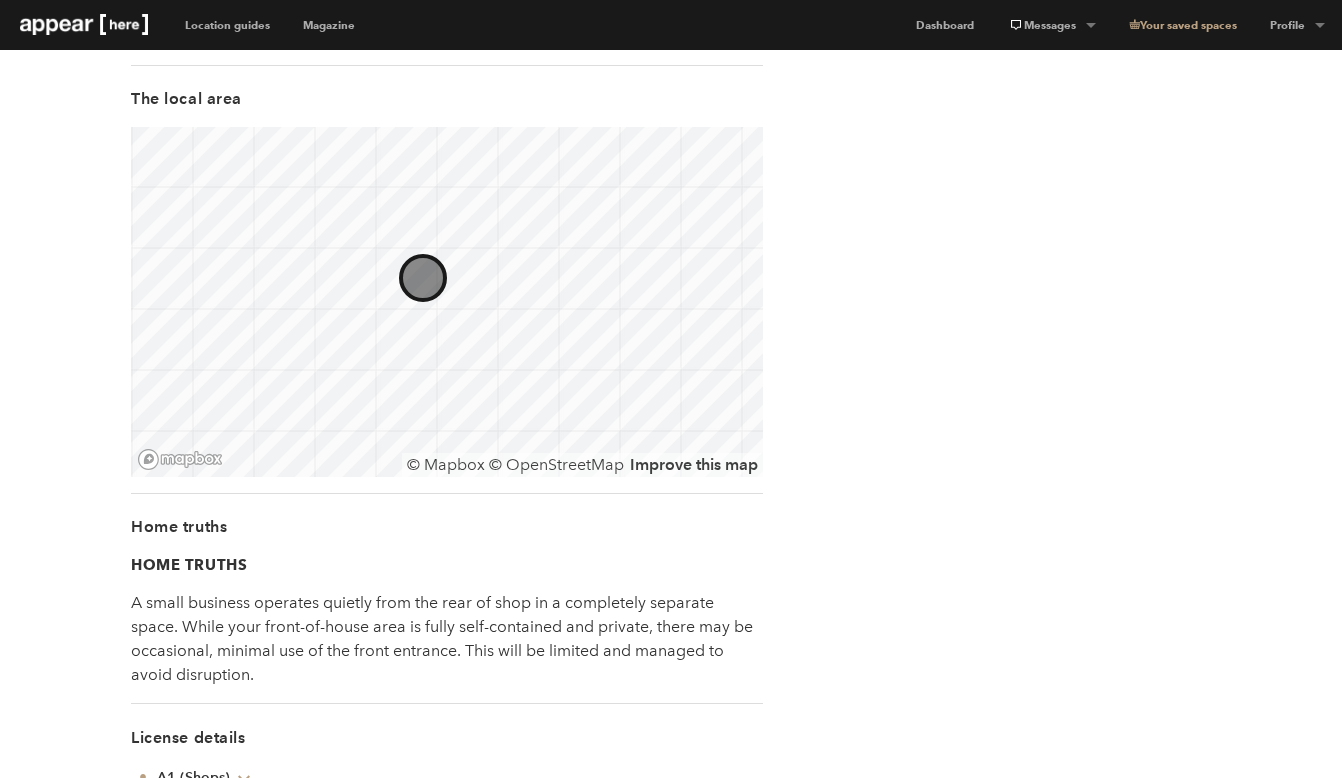 scroll, scrollTop: 1794, scrollLeft: 0, axis: vertical 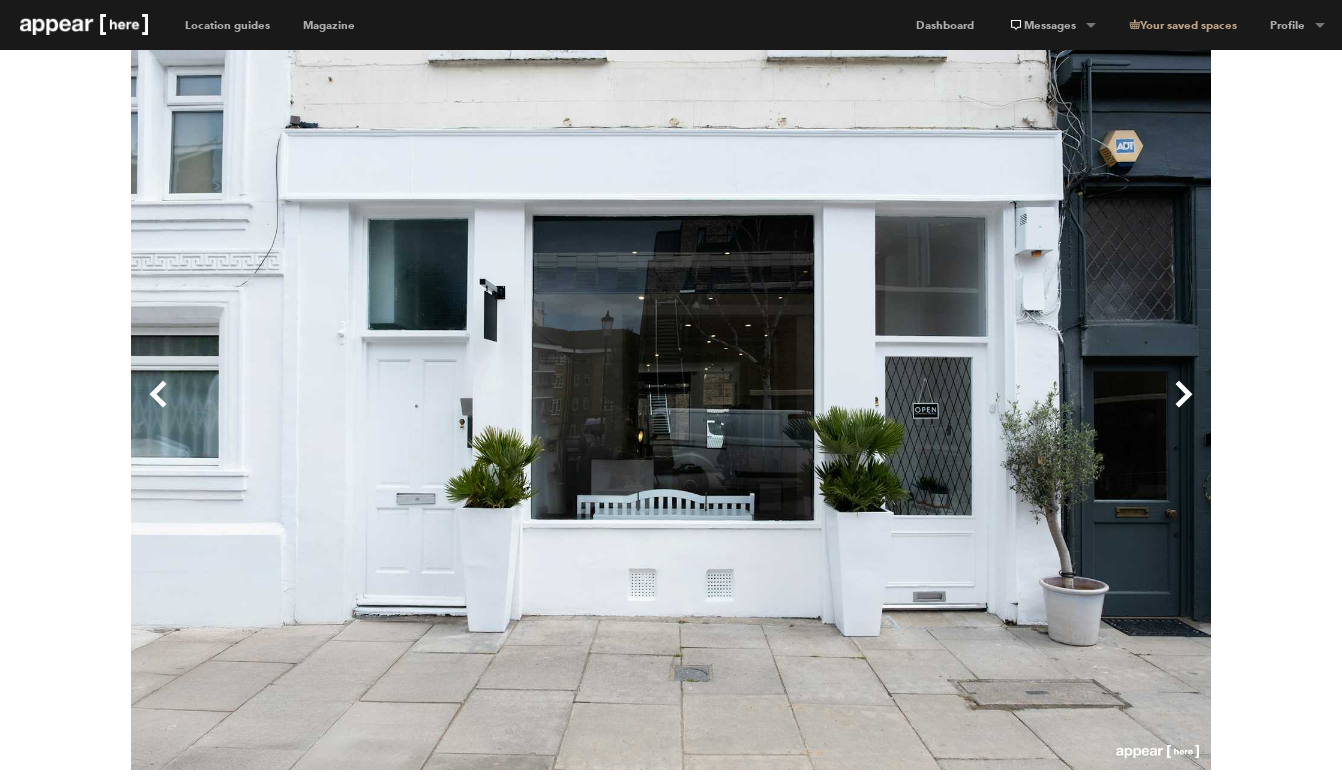 click on "Next" at bounding box center (941, 410) 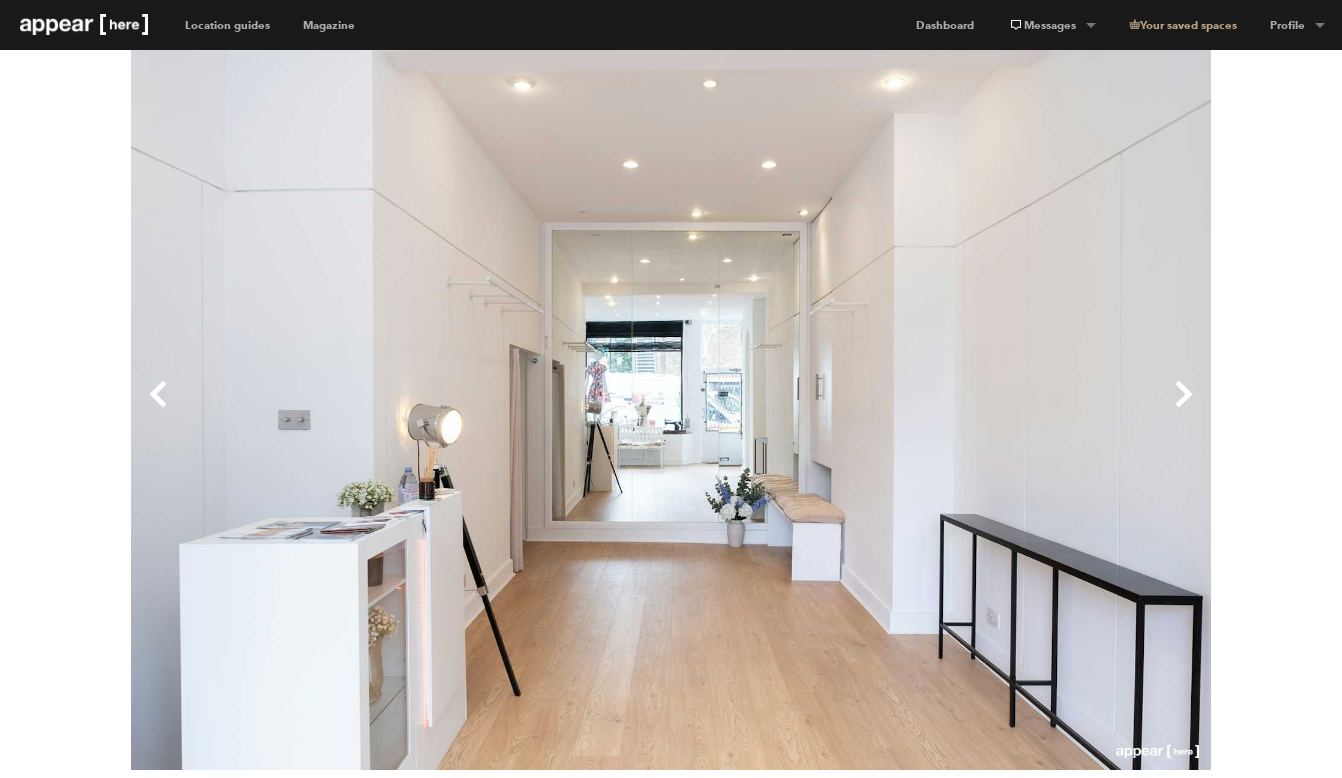 click on "Next" at bounding box center [941, 410] 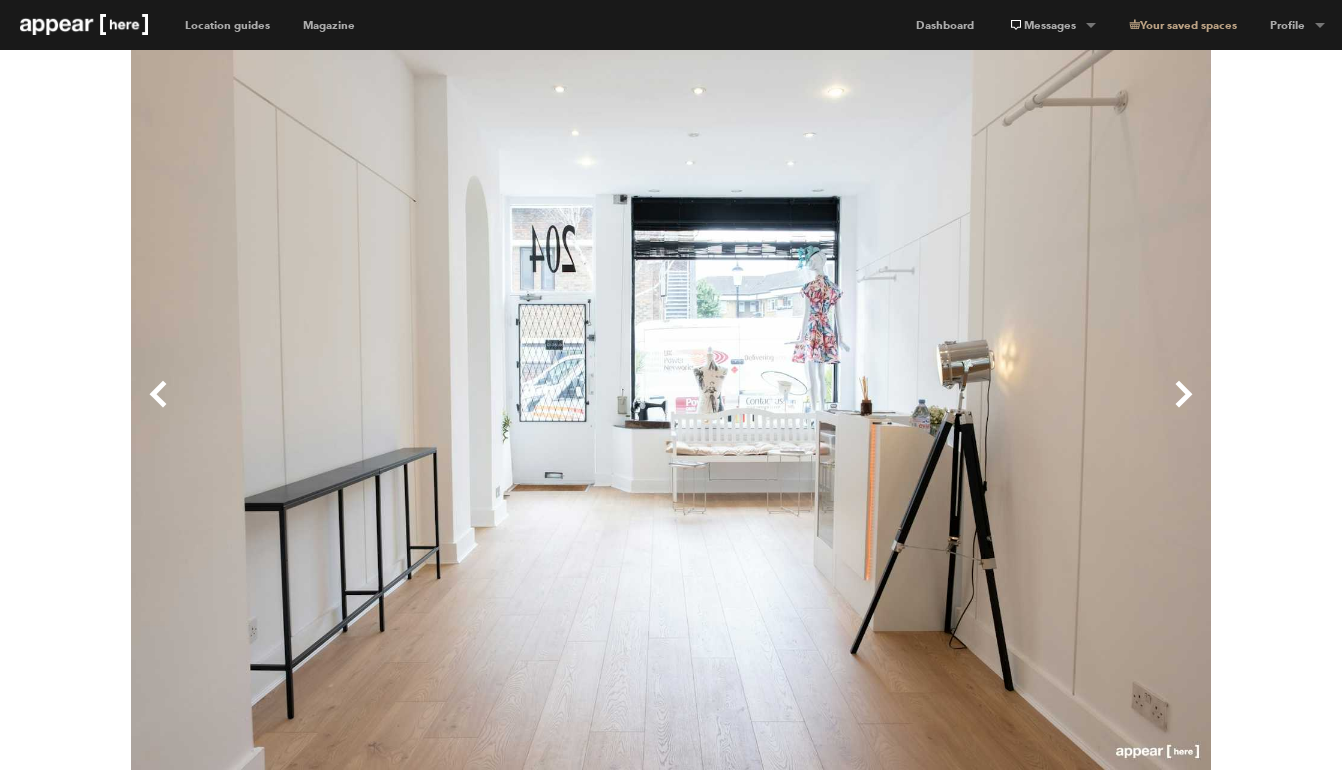 click on "Next" at bounding box center (941, 410) 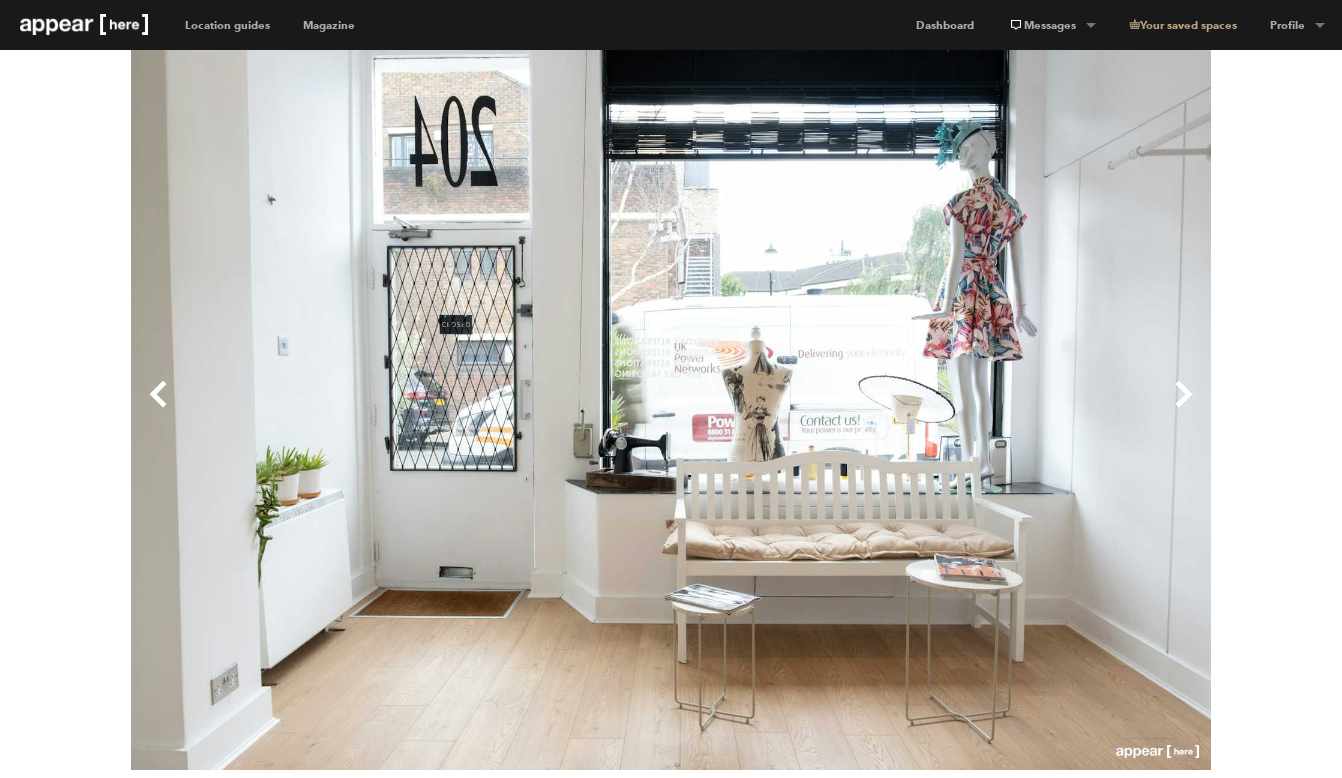 click on "Next" at bounding box center (941, 410) 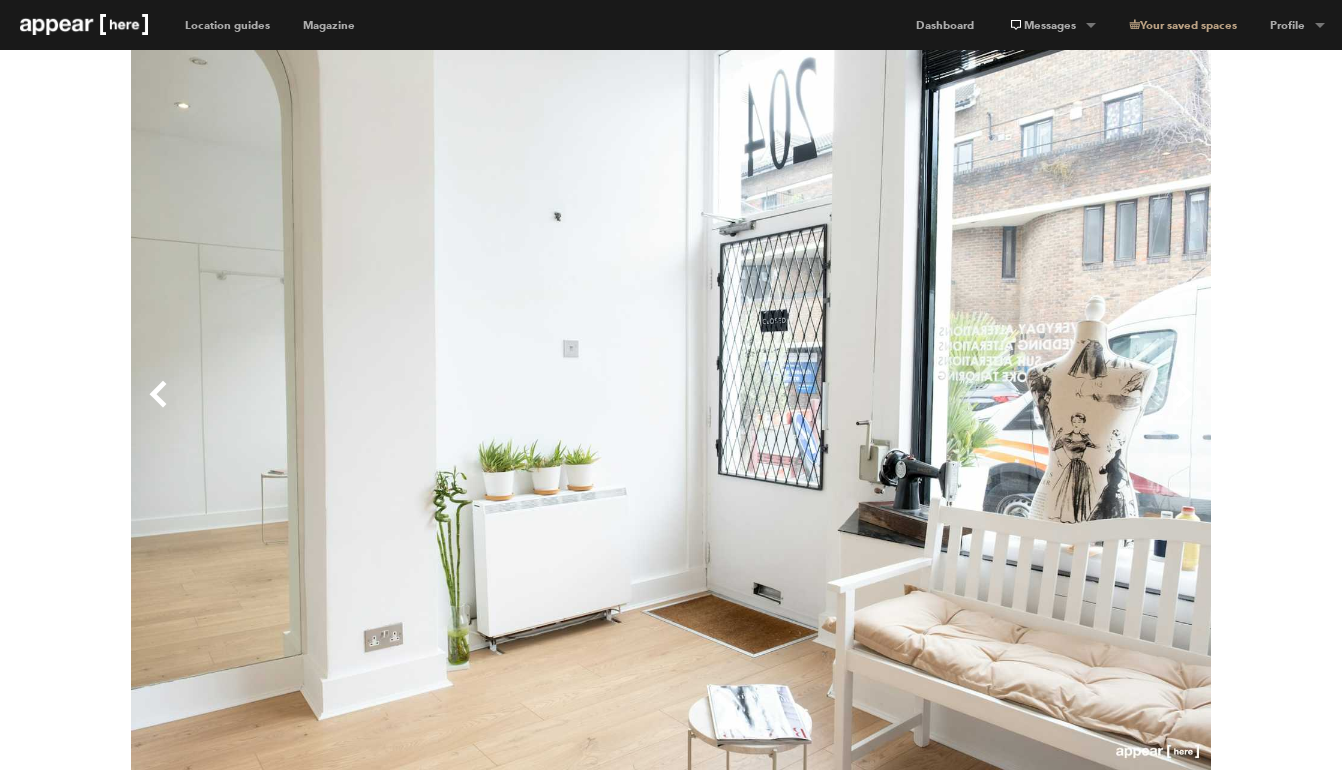 click on "Next" at bounding box center (941, 410) 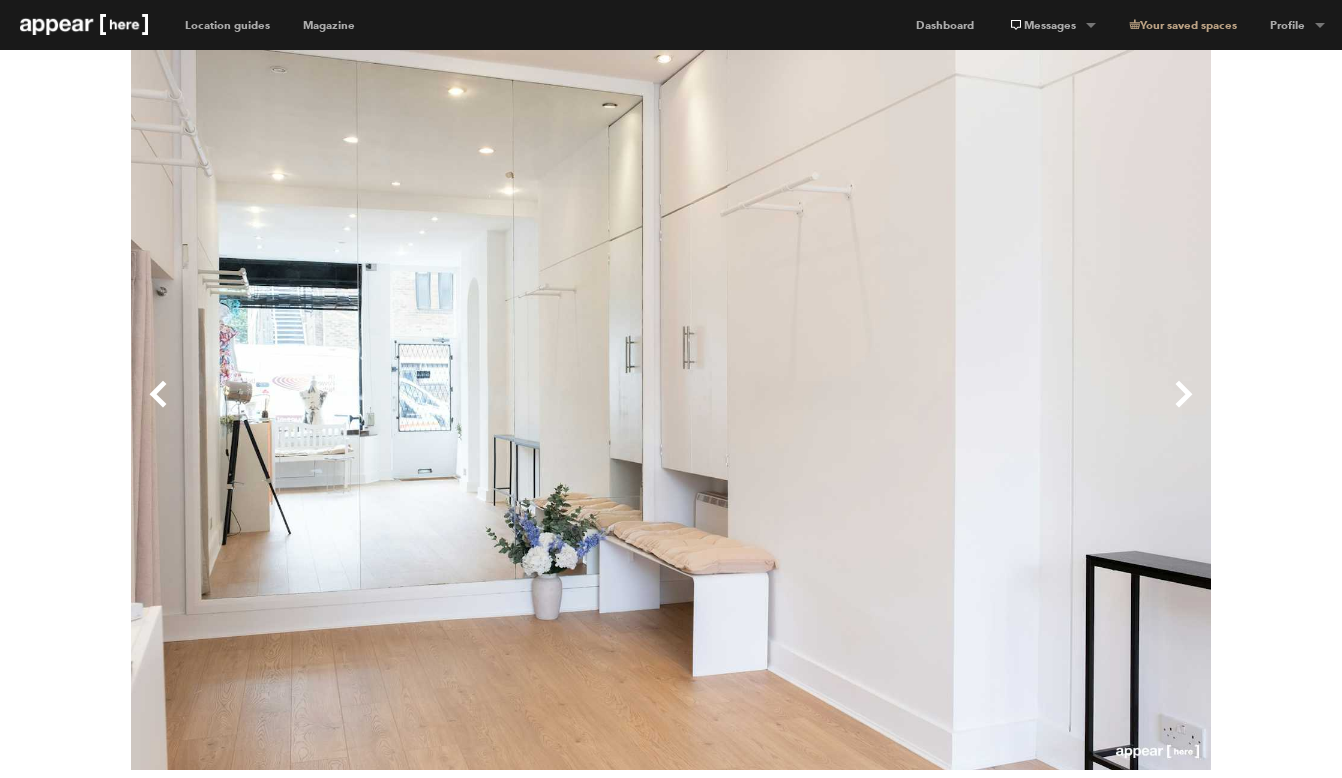 click on "Next" at bounding box center [941, 410] 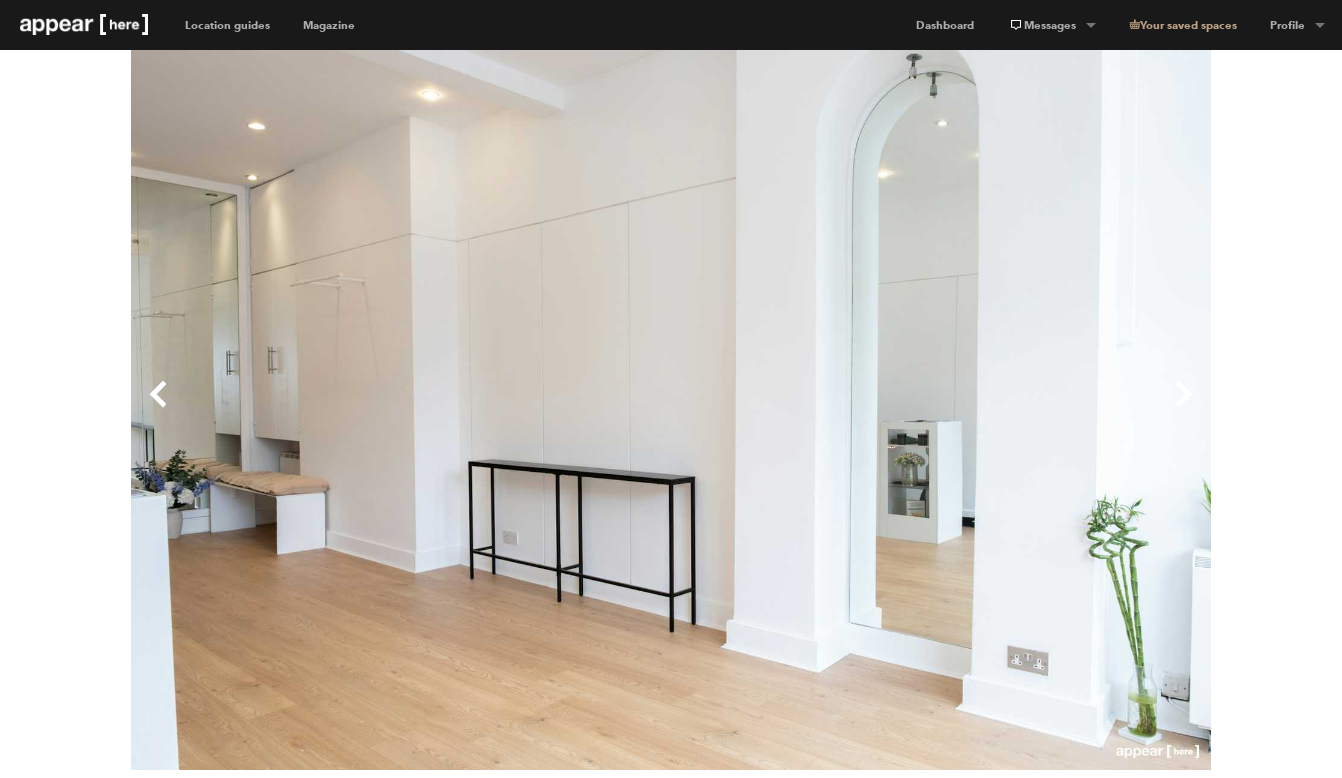 click on "Next" at bounding box center [941, 410] 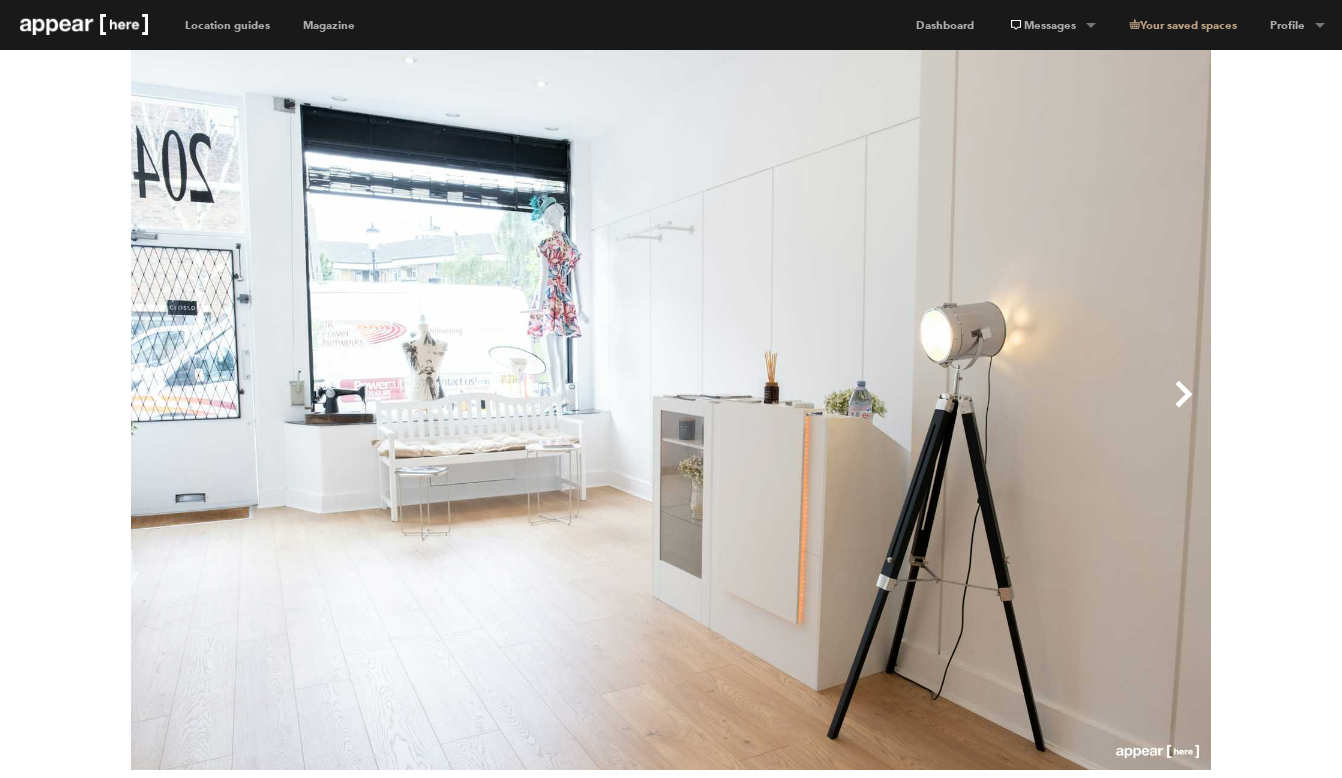 click on "Next" at bounding box center [941, 410] 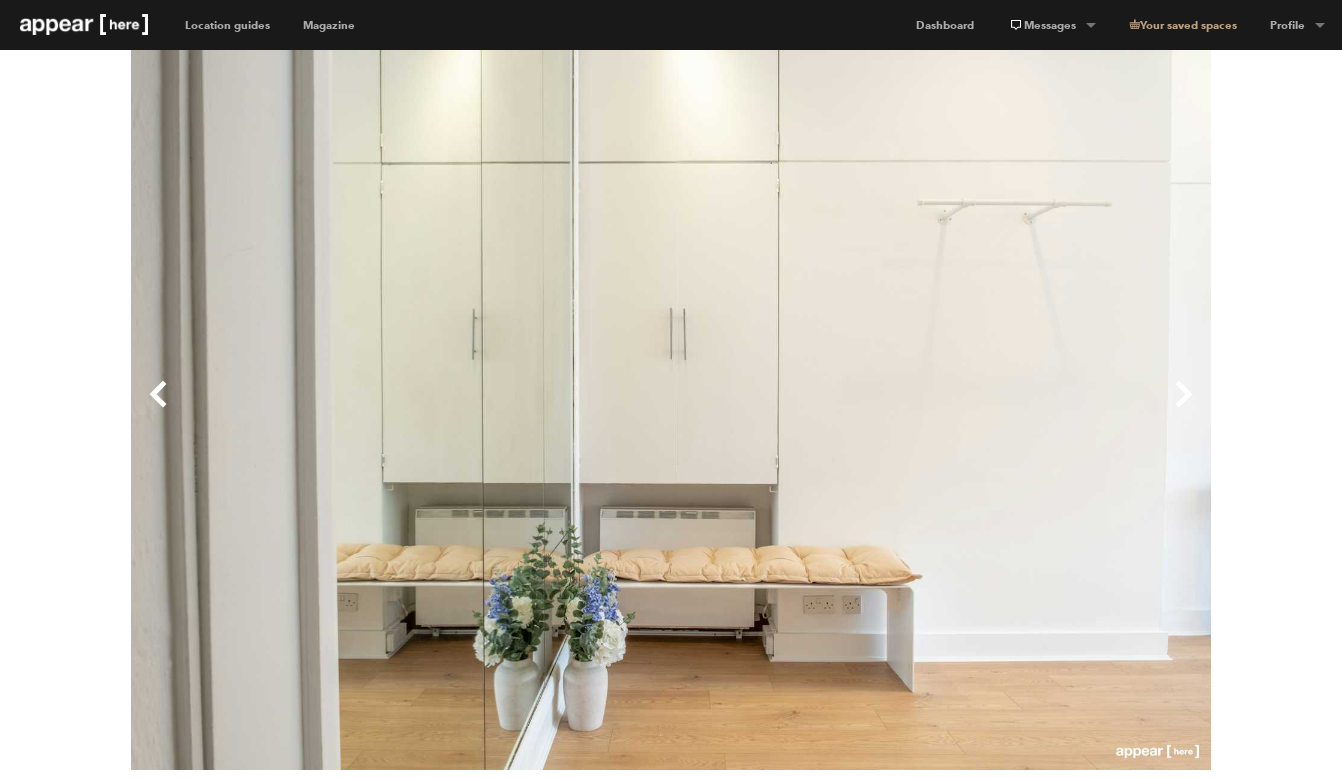 click on "Next" at bounding box center (941, 410) 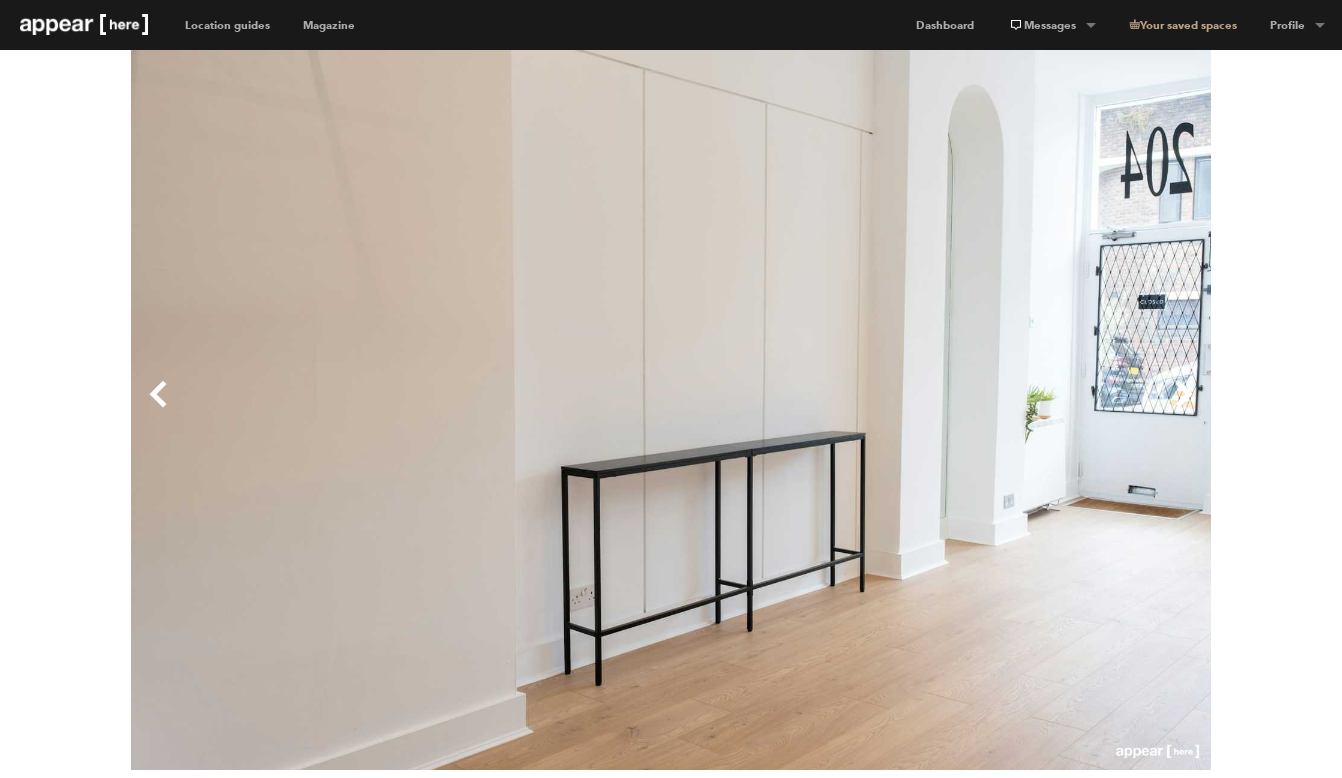 click on "Next" at bounding box center [941, 410] 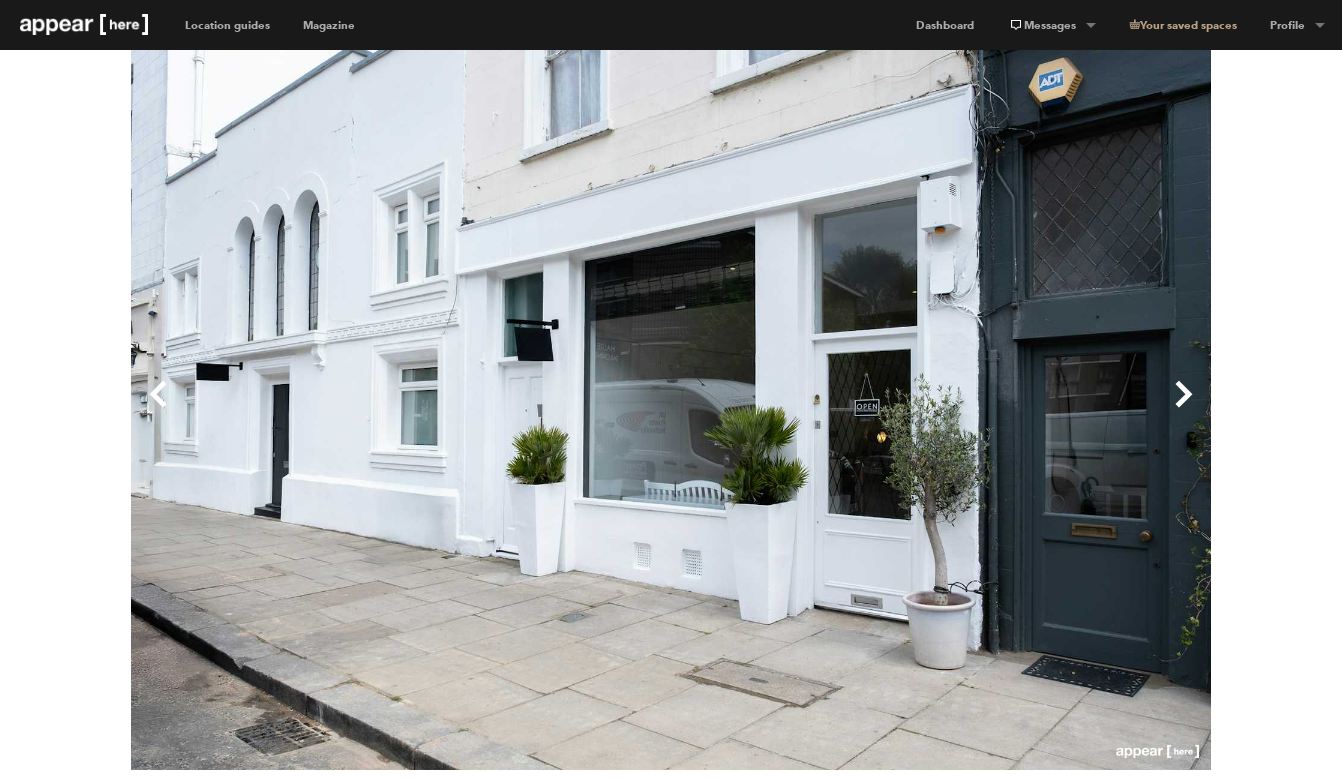 click on "Next" at bounding box center [941, 410] 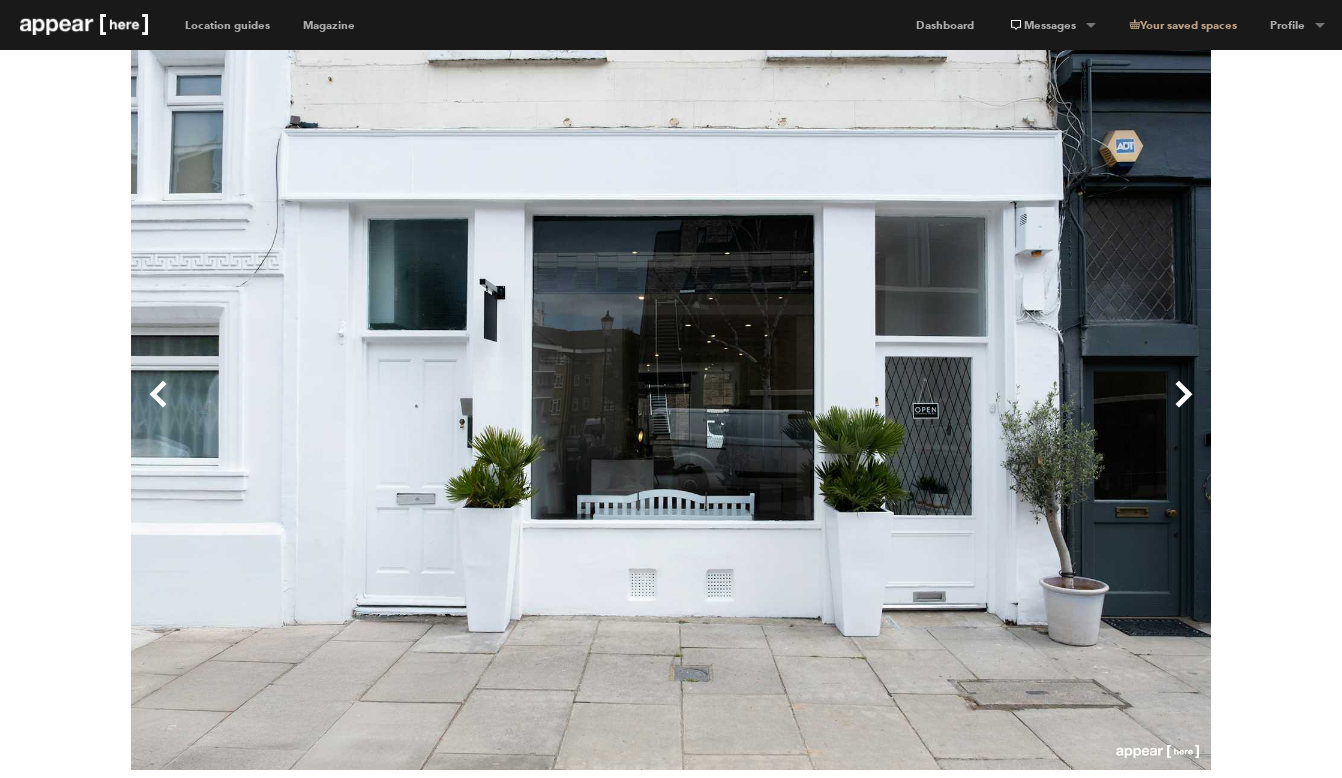 click on "Next" at bounding box center (941, 410) 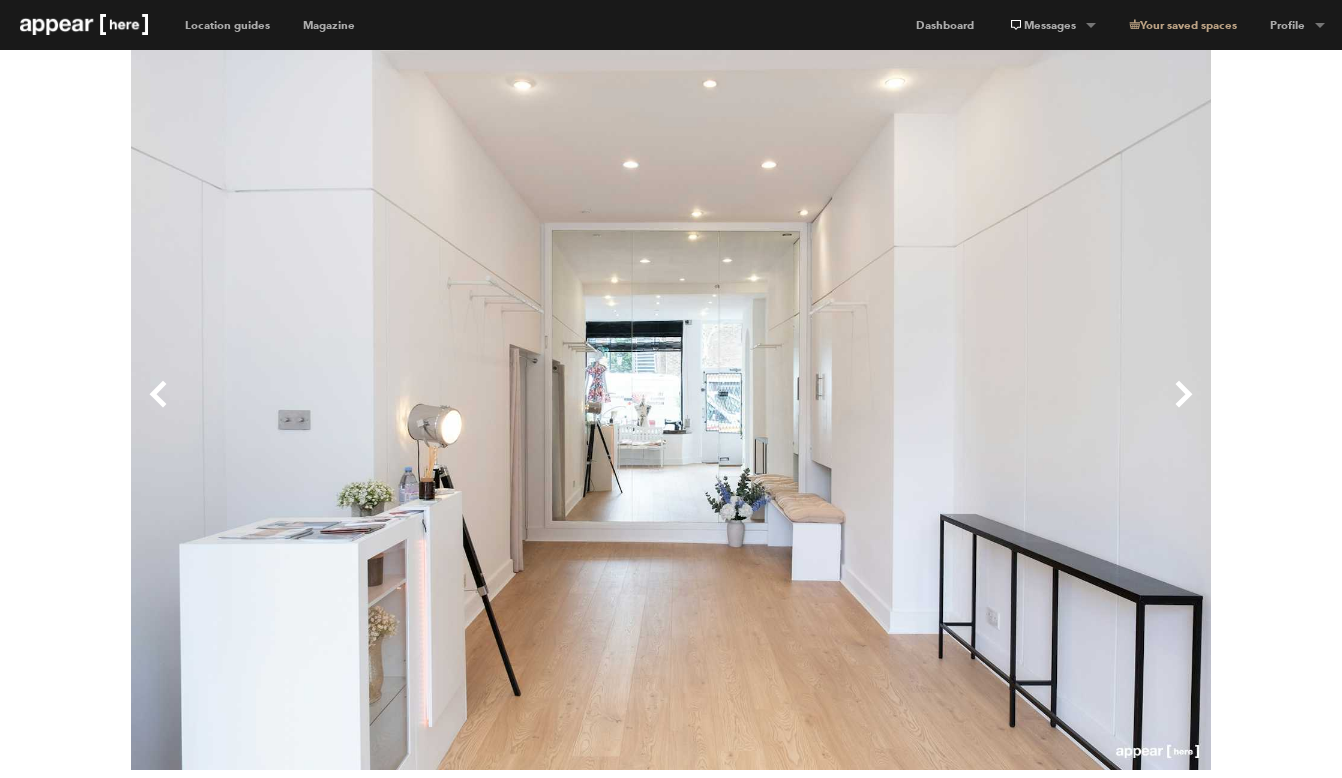 click on "Next" at bounding box center (941, 410) 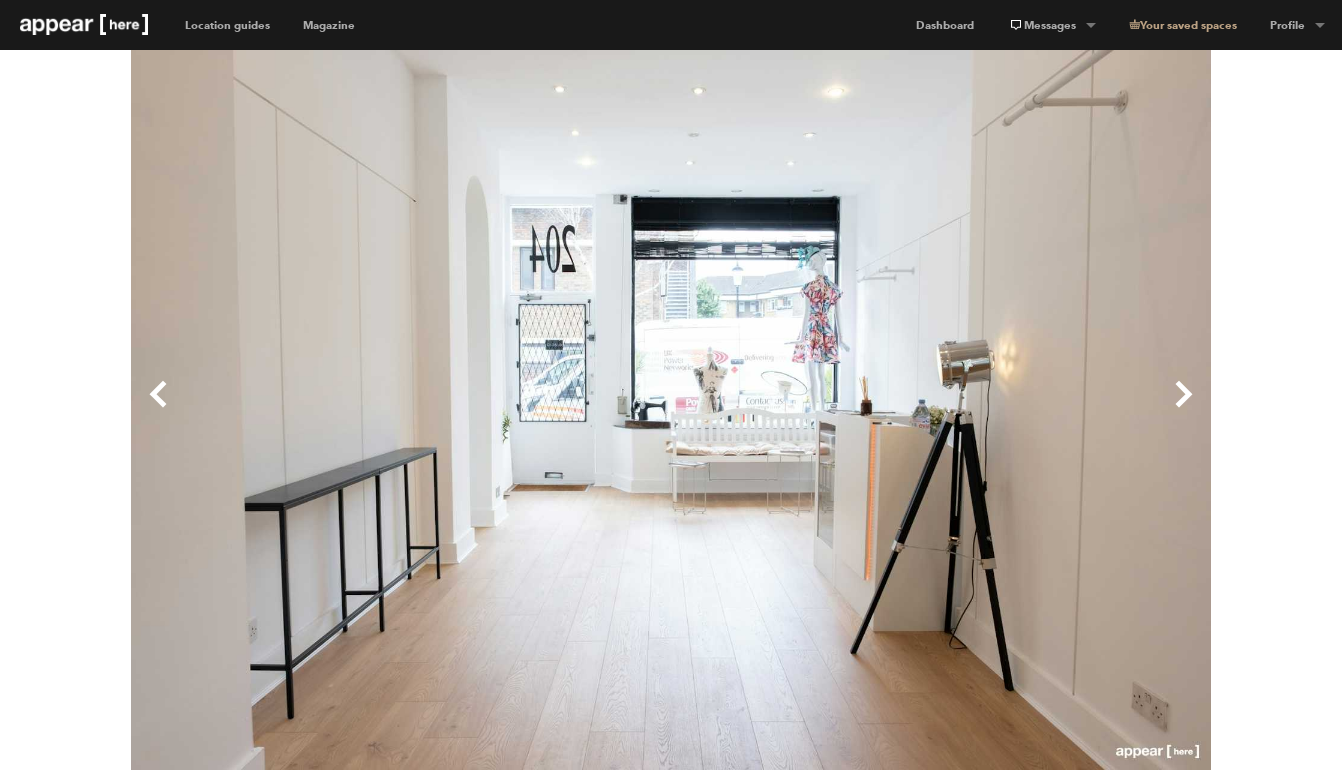 click on "Next" at bounding box center (941, 410) 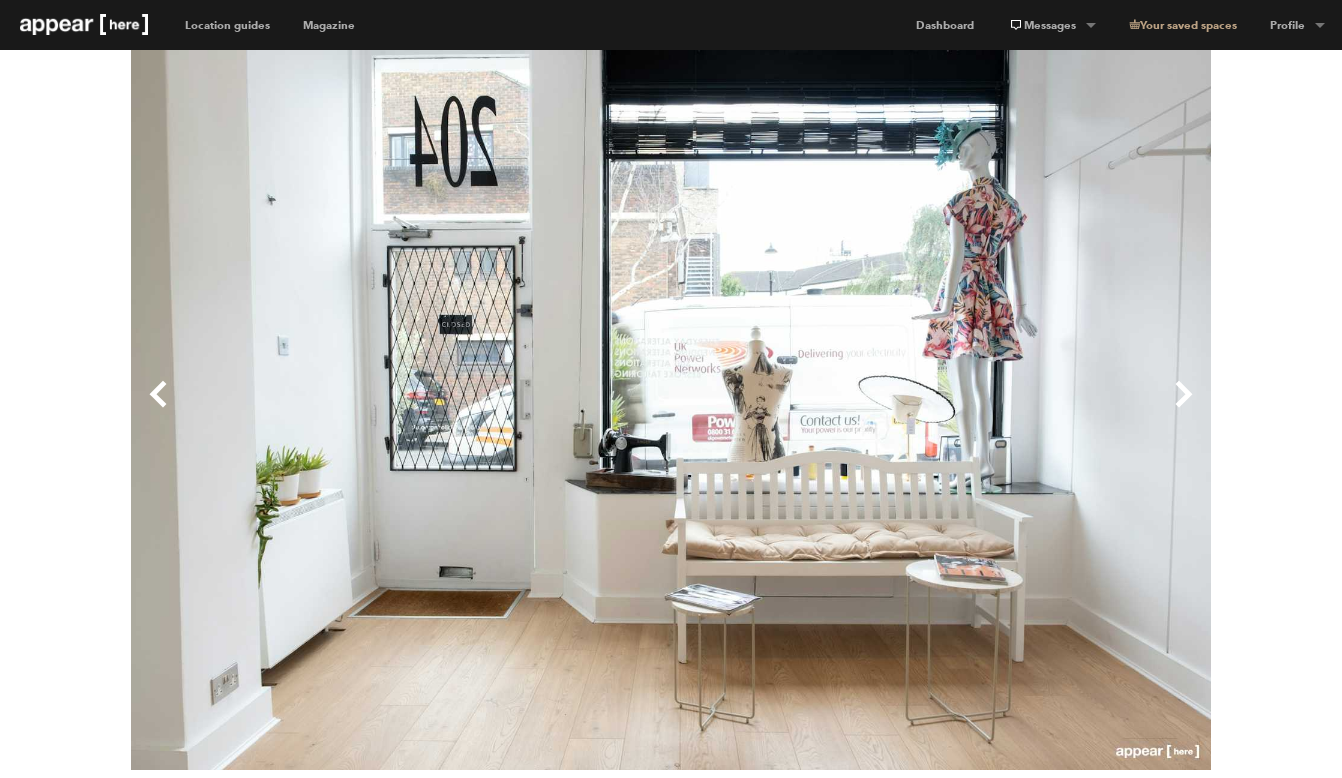 click on "Next" at bounding box center (941, 410) 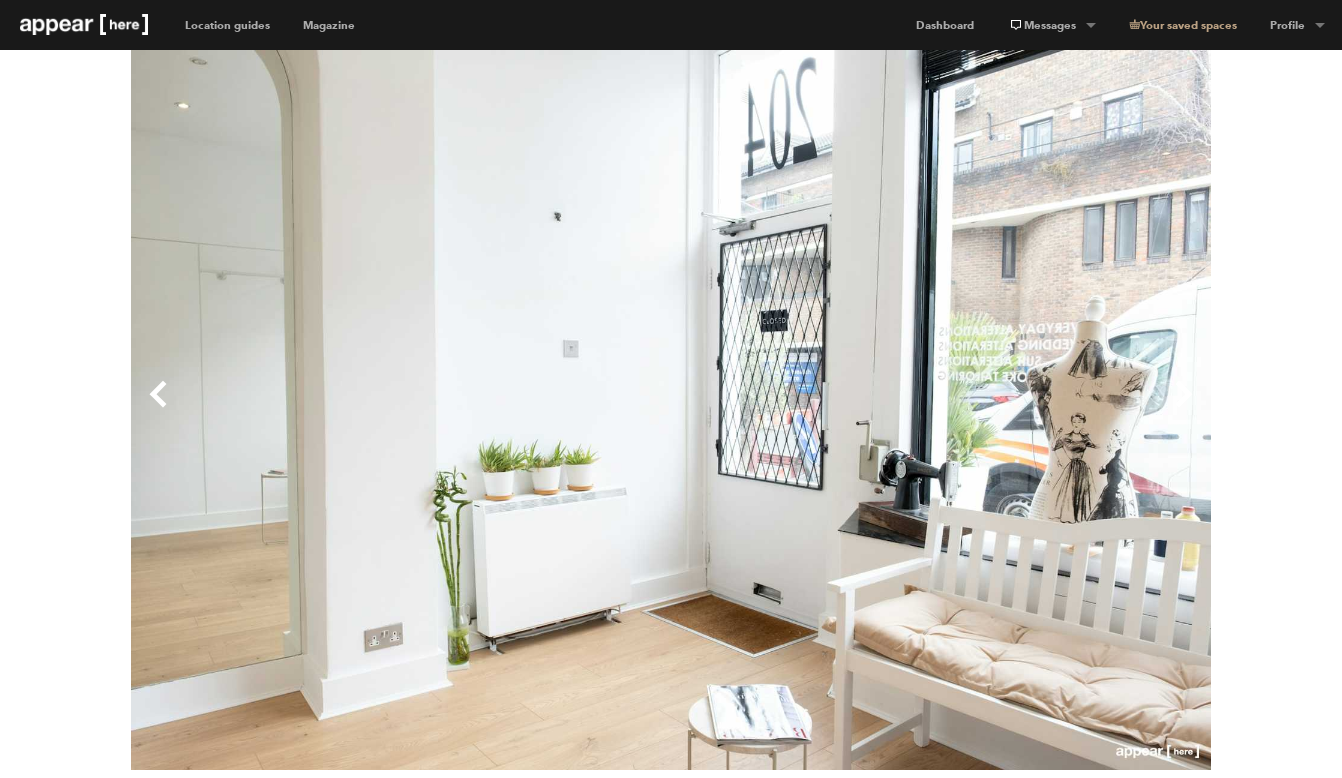 click on "Next" at bounding box center (941, 410) 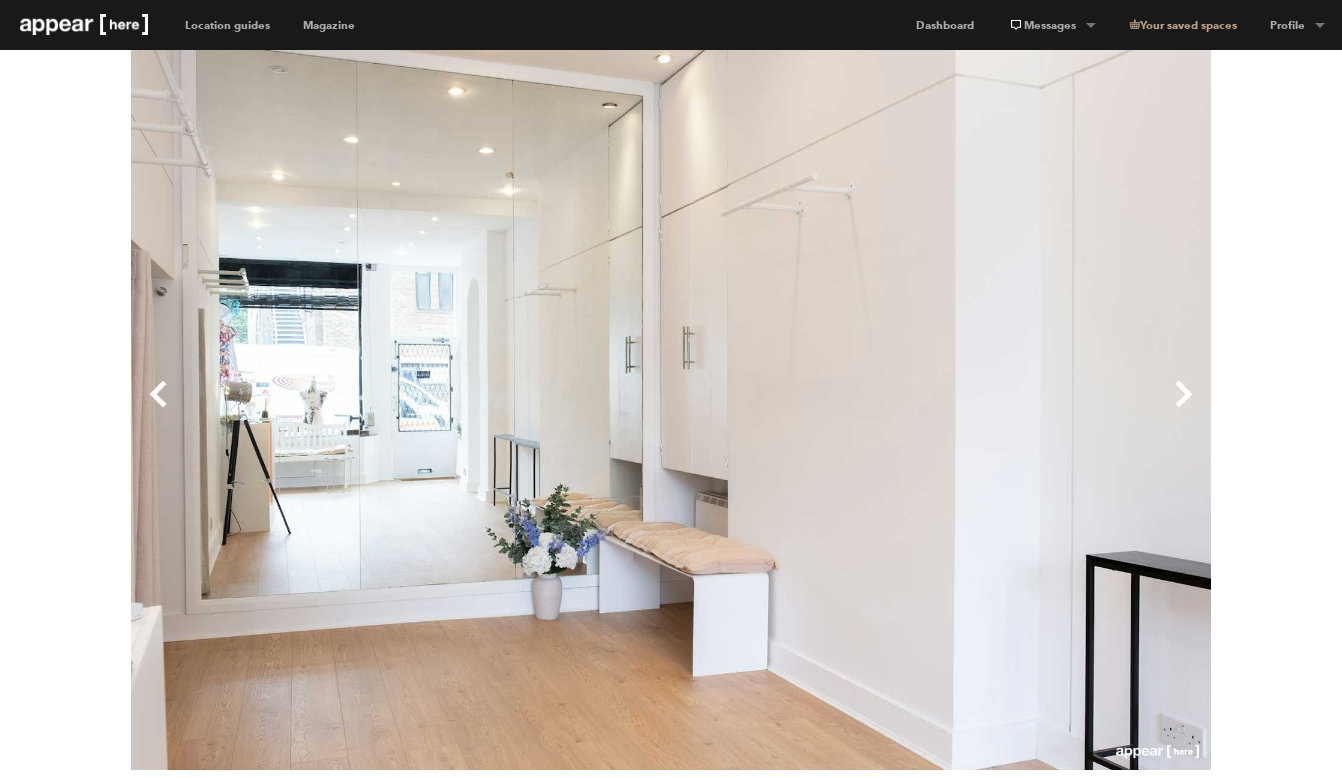 click on "Next" at bounding box center (941, 410) 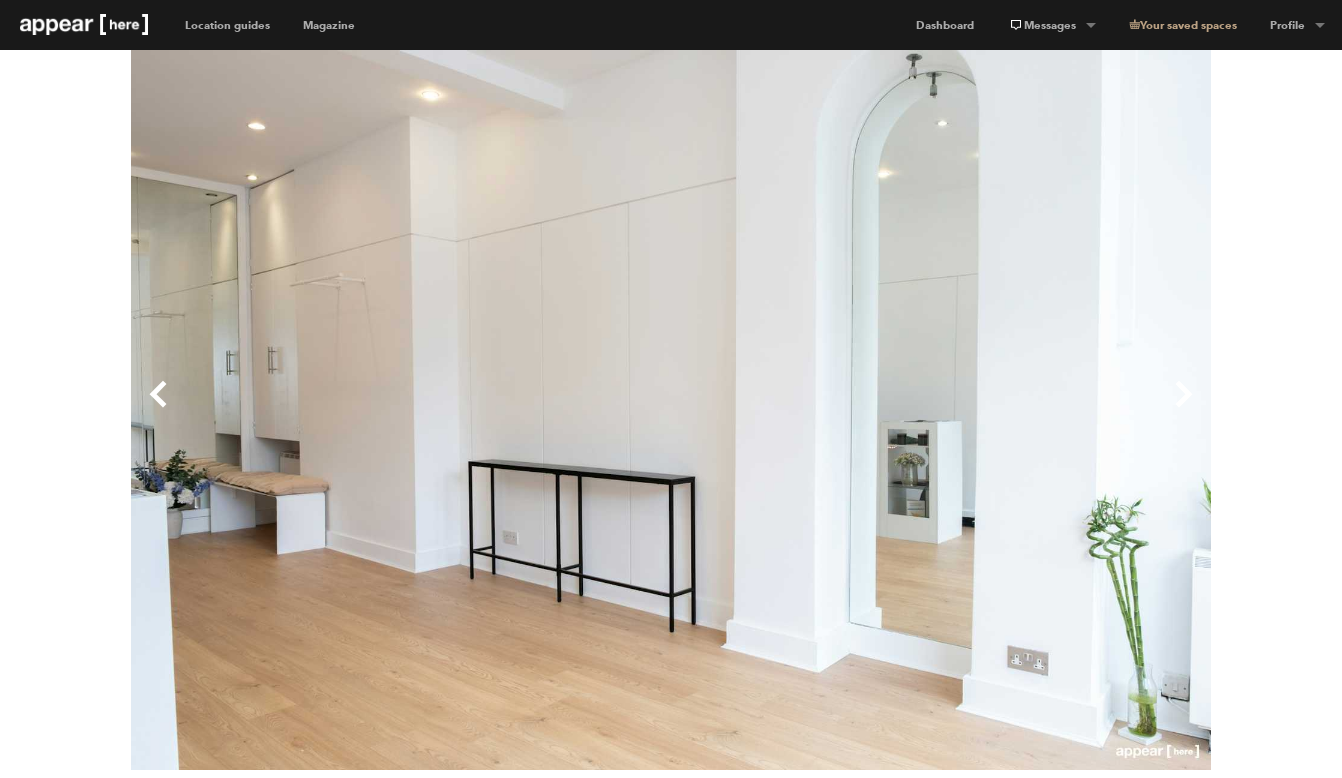 click on "Next" at bounding box center [941, 410] 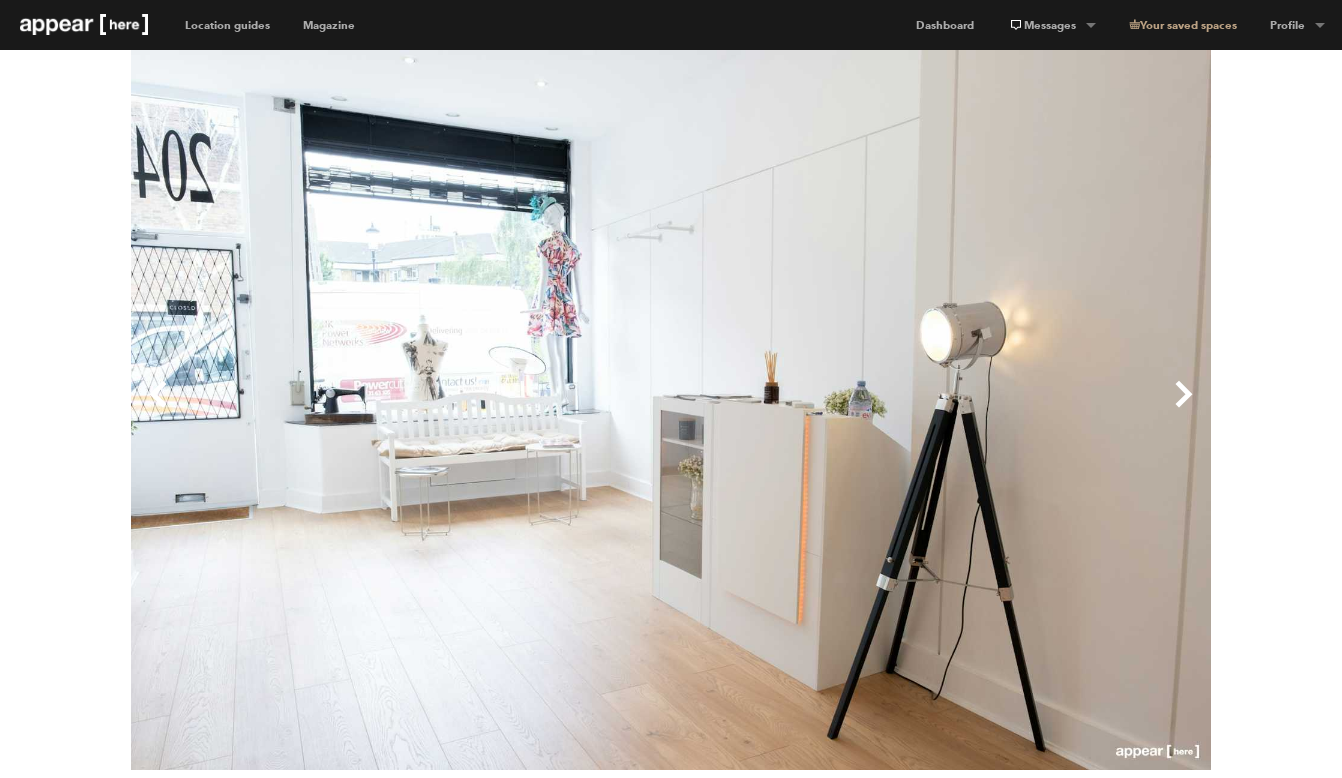 click on "Previous" at bounding box center [401, 410] 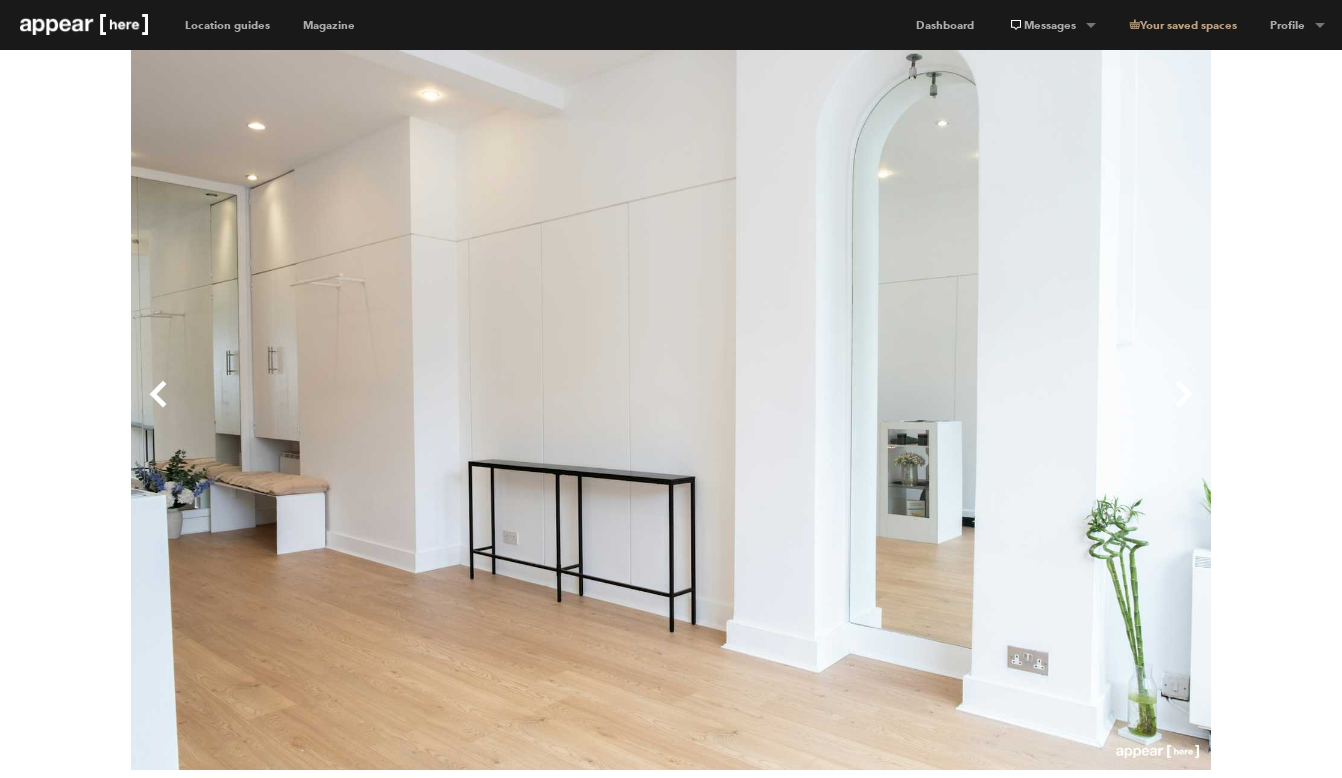 click on "Previous" at bounding box center [401, 410] 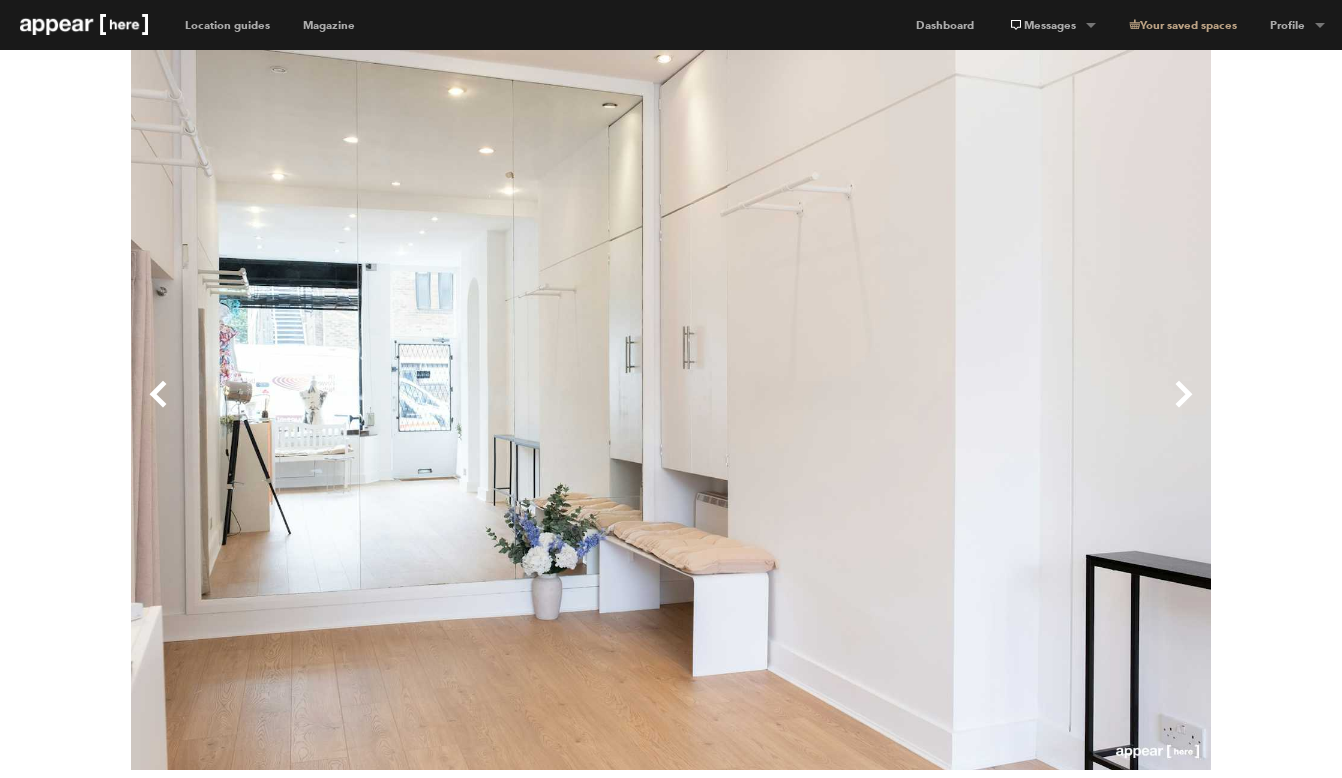 click on "Previous" at bounding box center (401, 410) 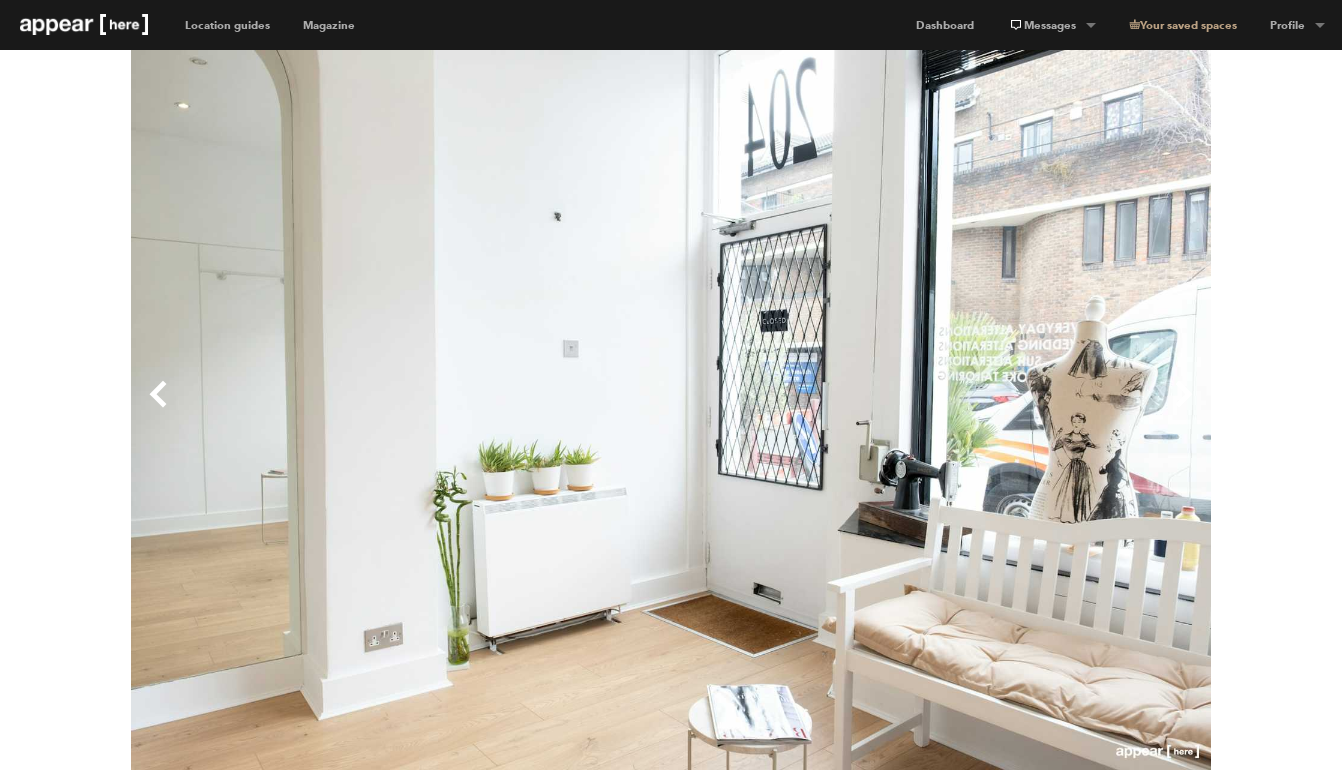 click on "Previous" at bounding box center (401, 410) 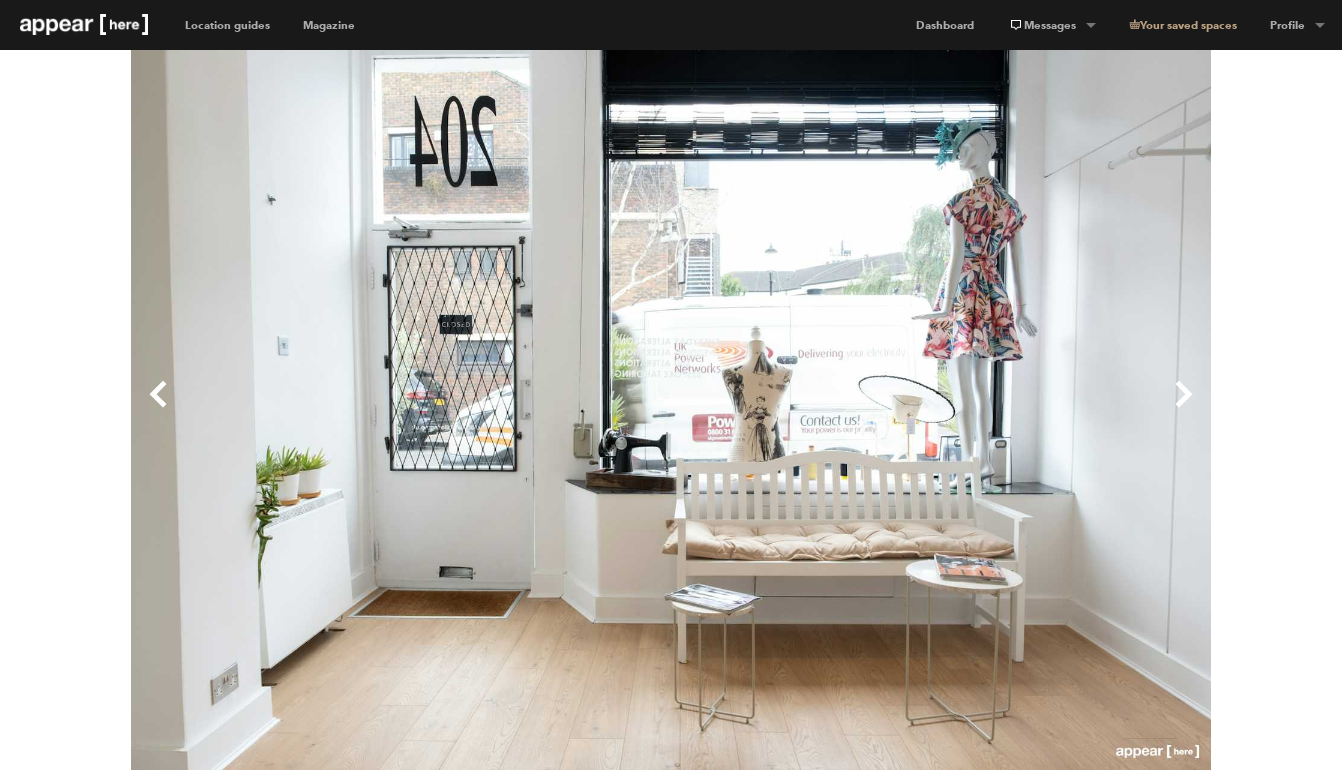 click on "Previous" at bounding box center [401, 410] 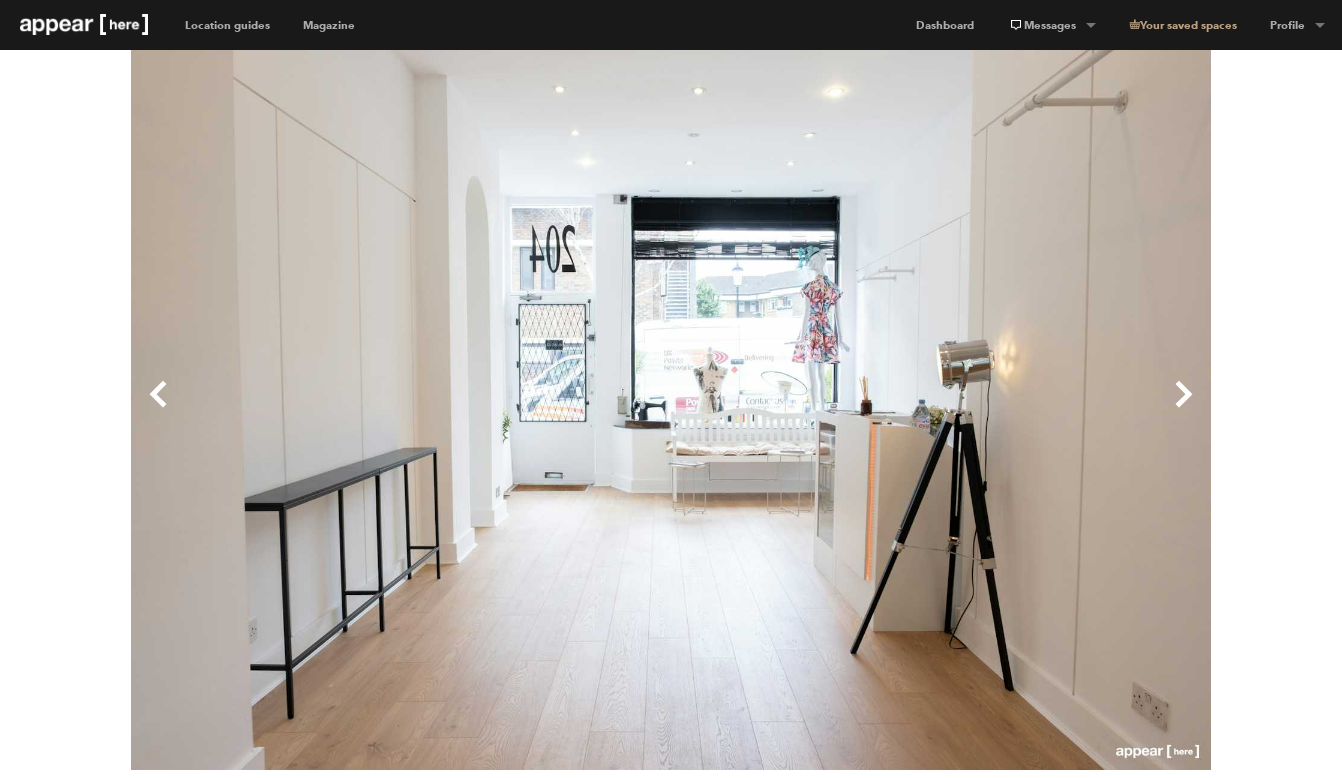 click on "Previous" at bounding box center (401, 410) 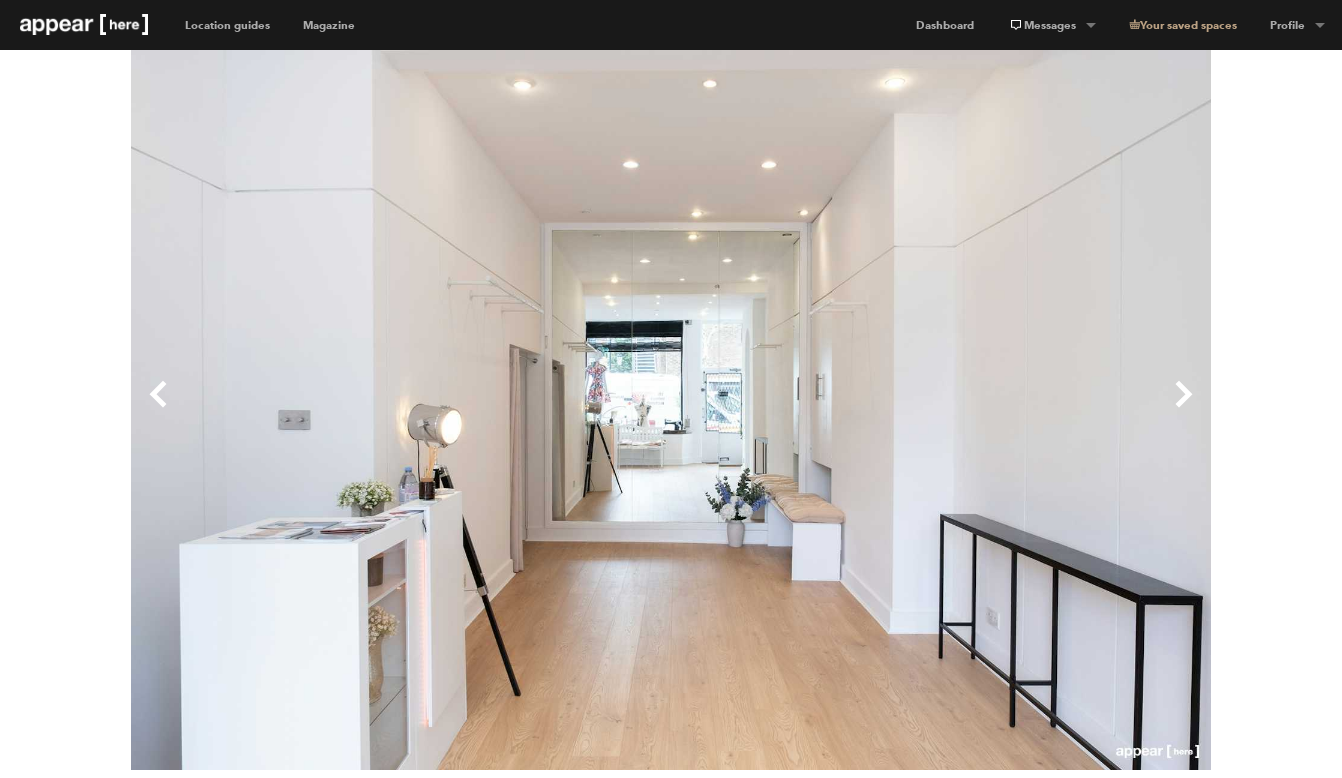 click on "Previous" at bounding box center [401, 410] 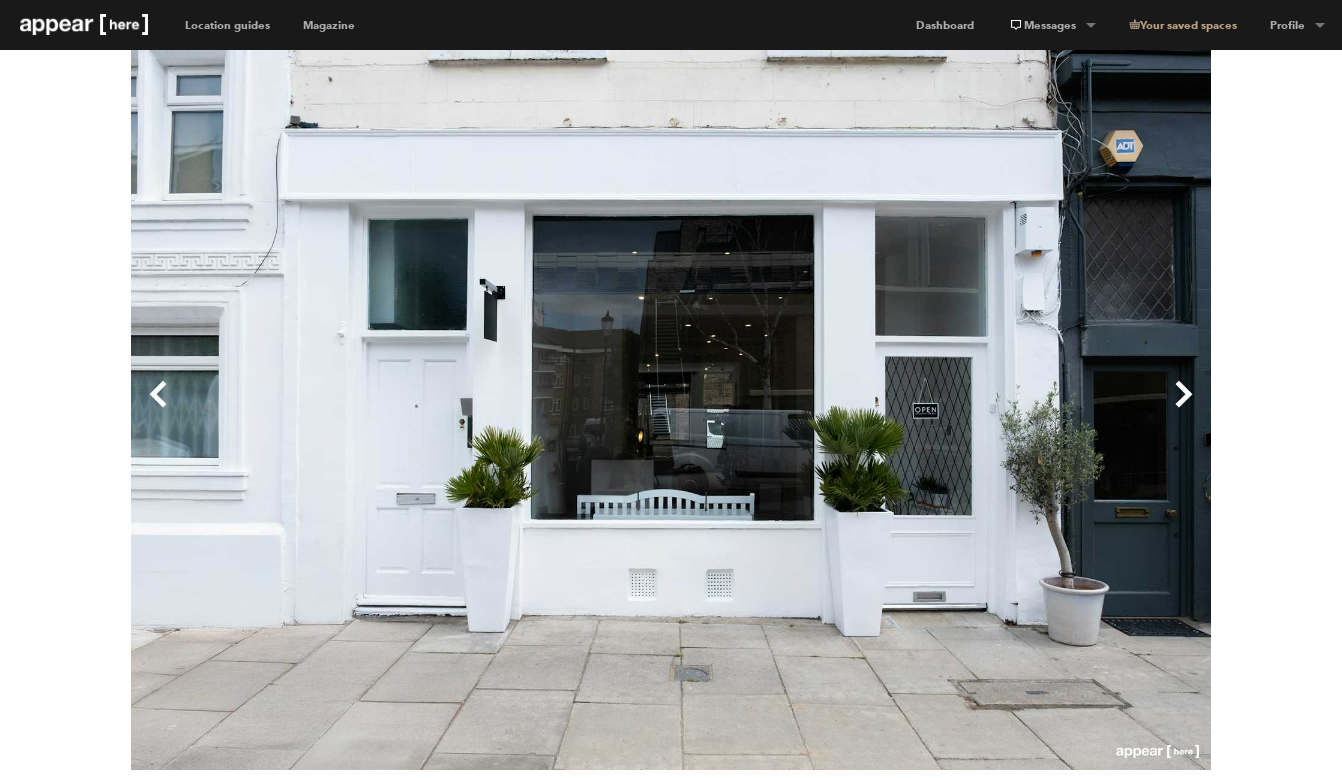 click on "Previous" at bounding box center [401, 410] 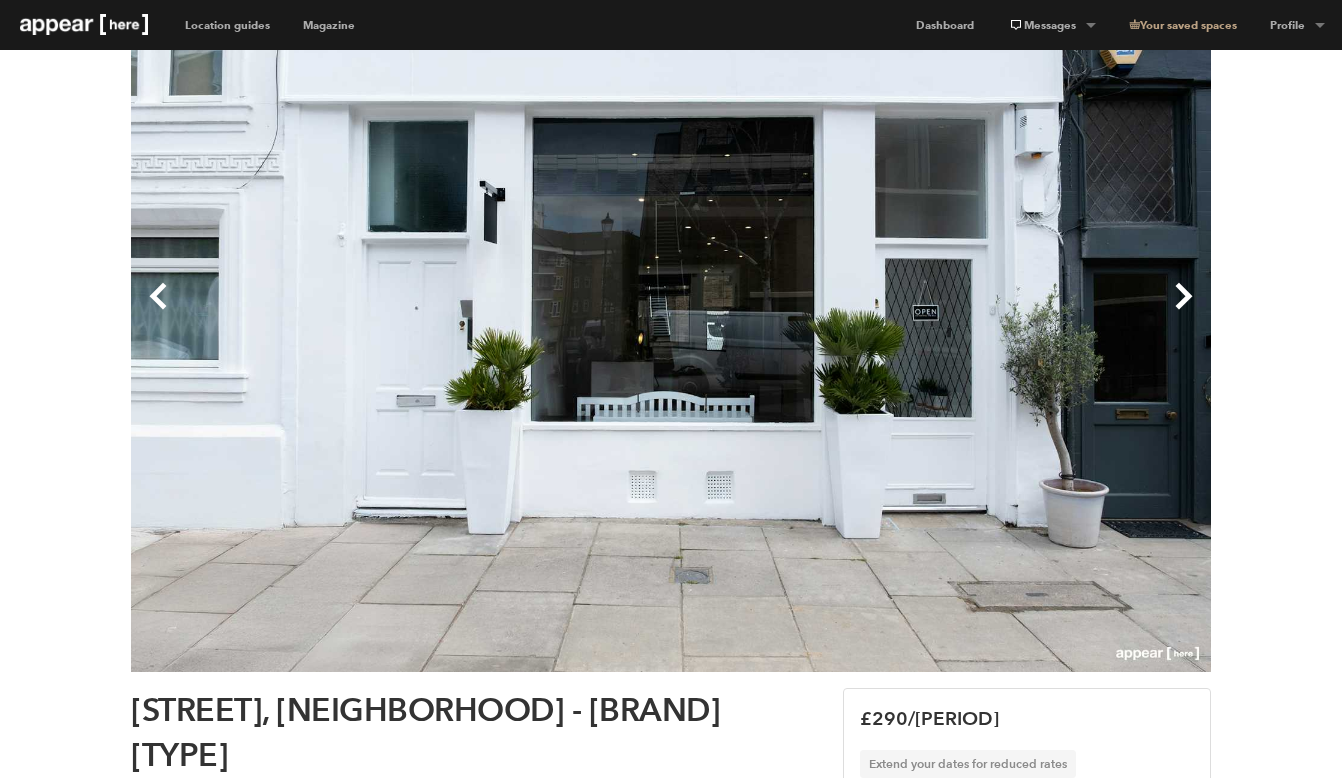 scroll, scrollTop: 94, scrollLeft: 0, axis: vertical 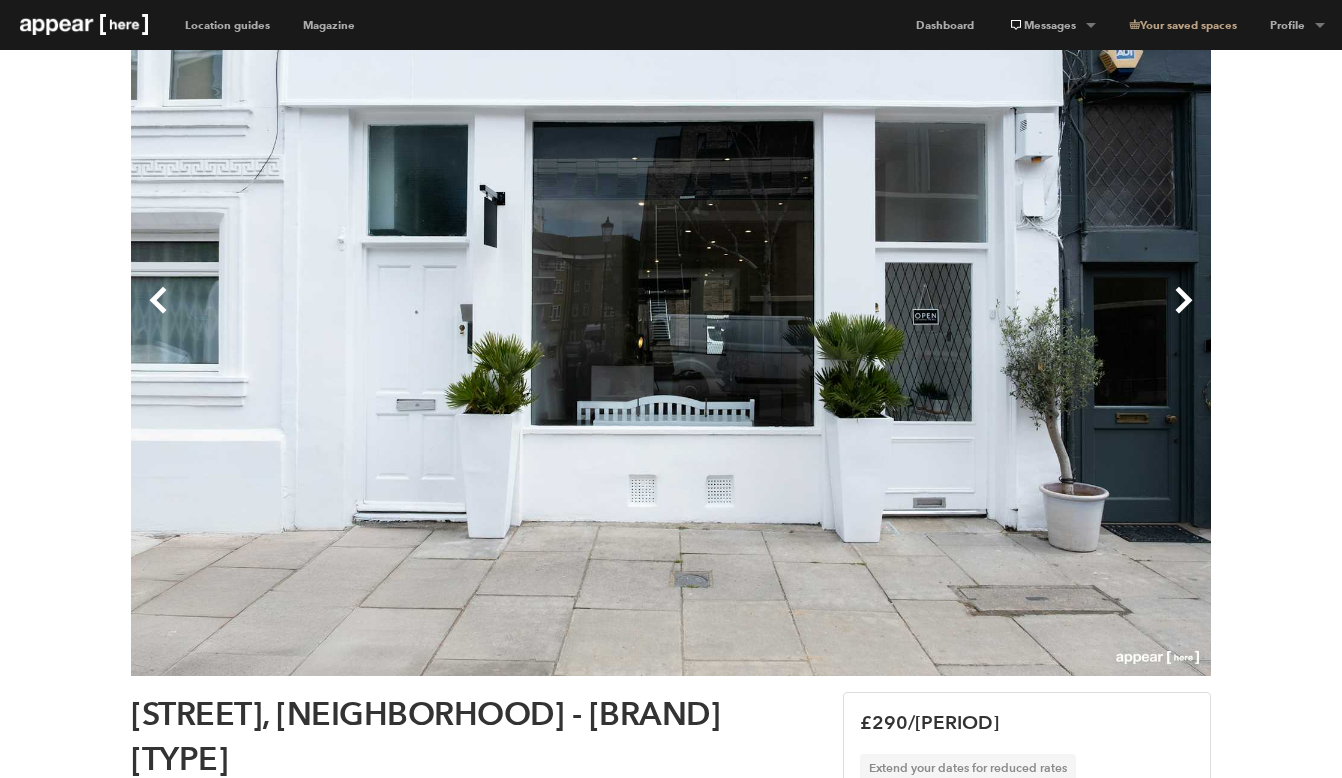 click on "Next" at bounding box center (941, 316) 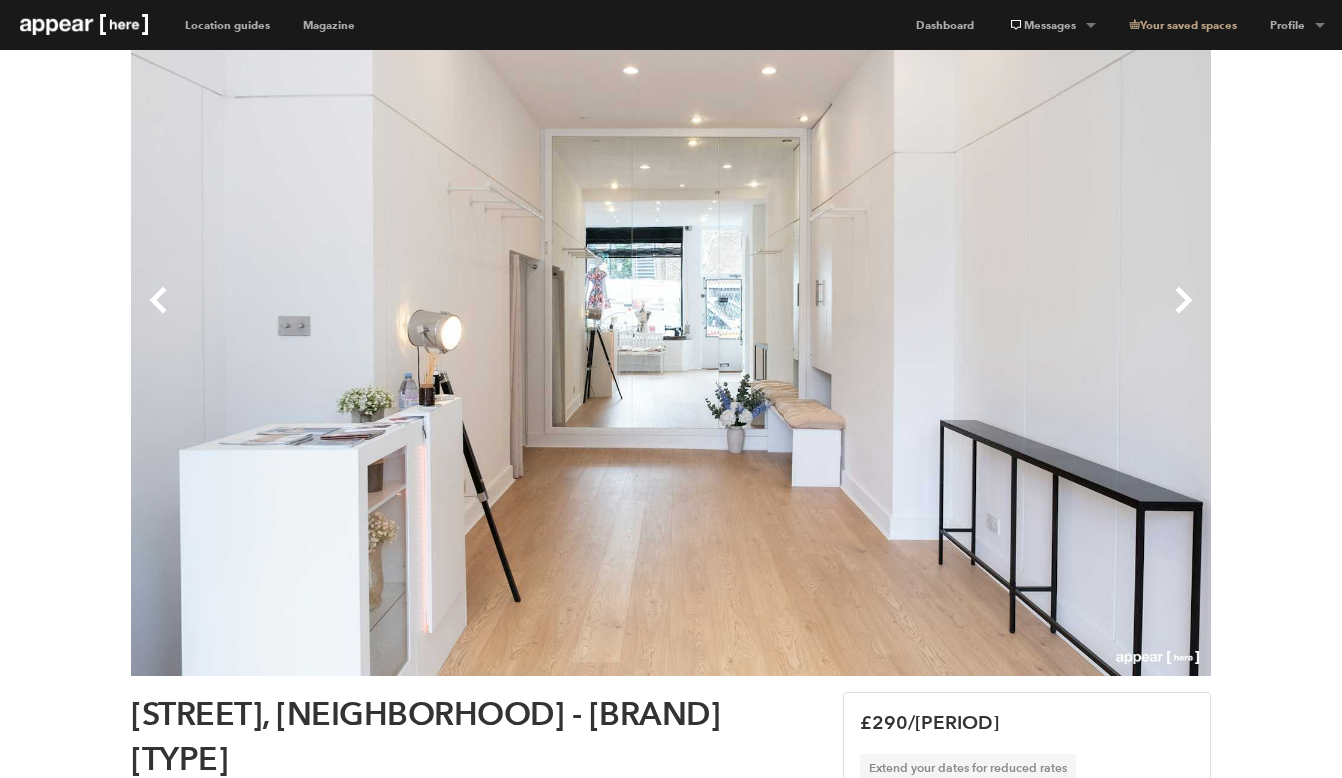 click on "Next" at bounding box center [941, 316] 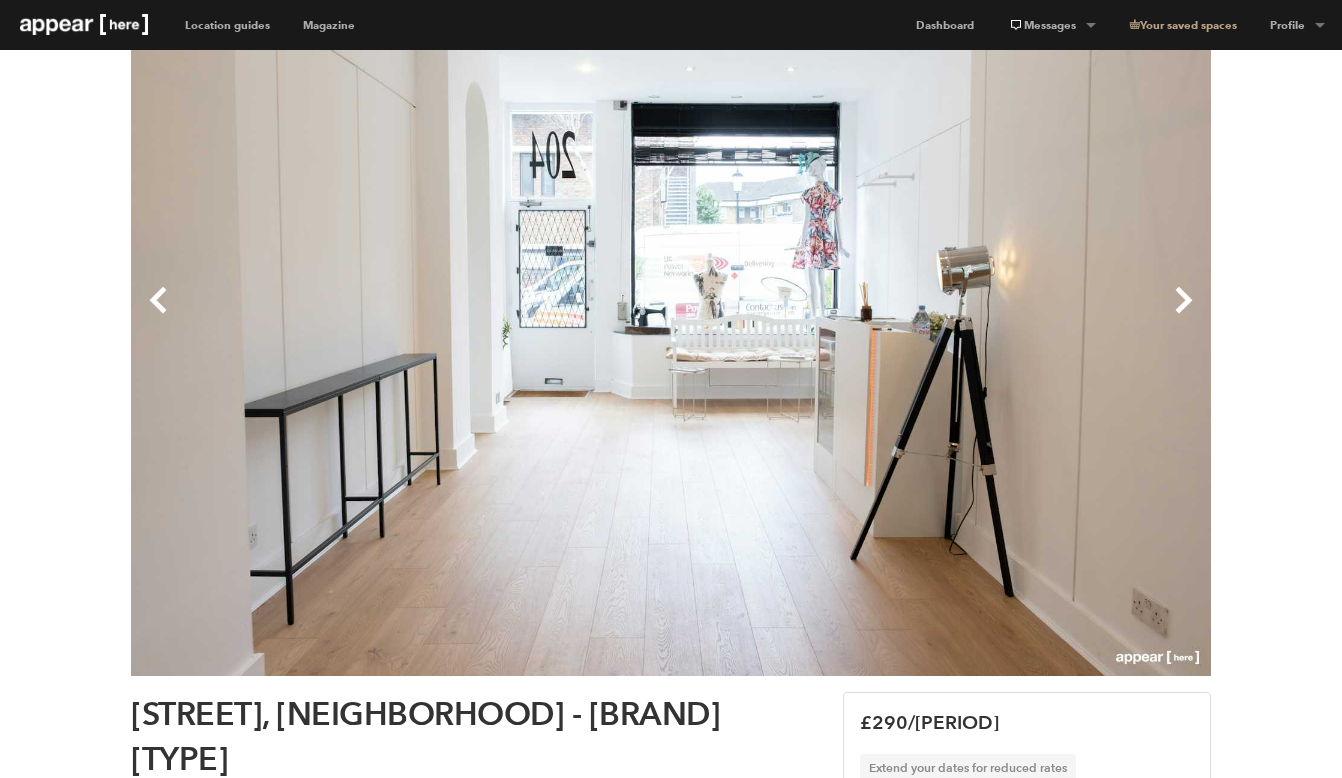 click on "Next" at bounding box center [941, 316] 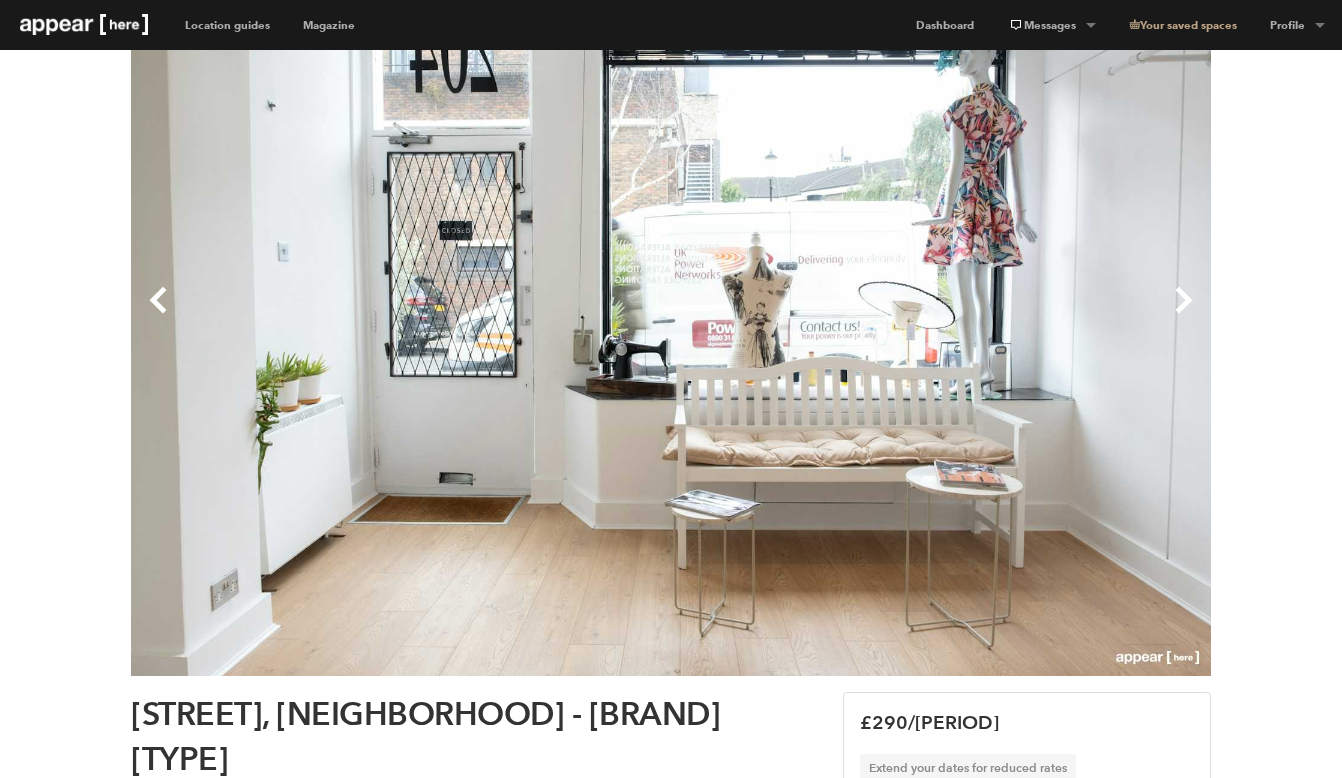 click on "Next" at bounding box center (941, 316) 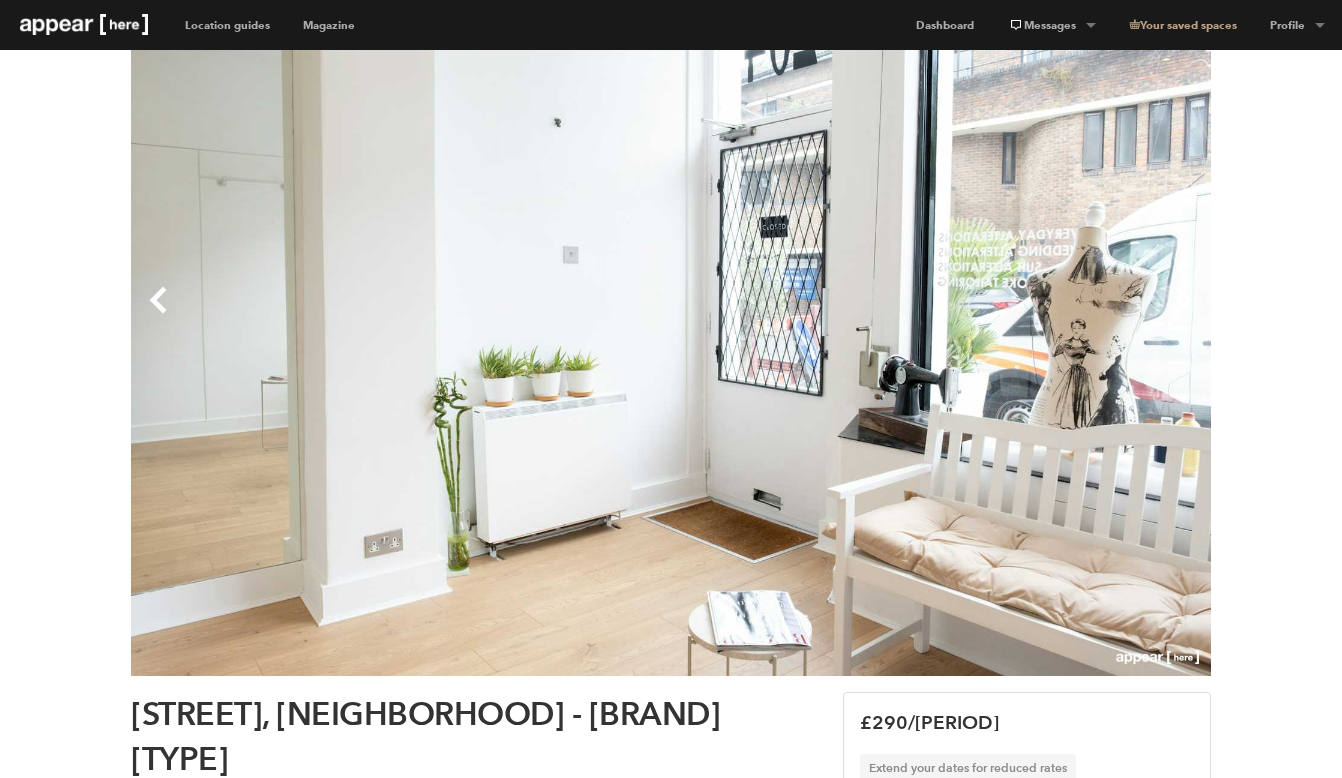 click on "Next" at bounding box center [941, 316] 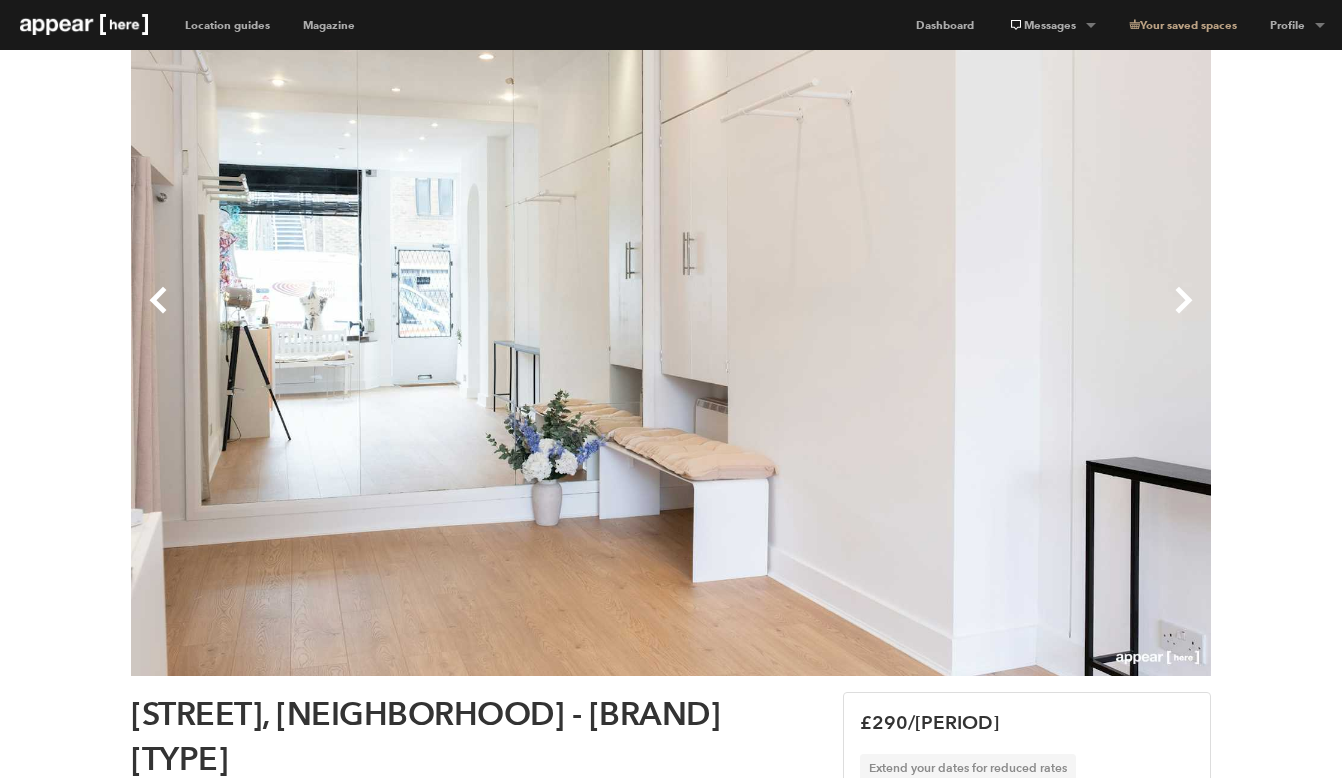 click on "Next" at bounding box center [941, 316] 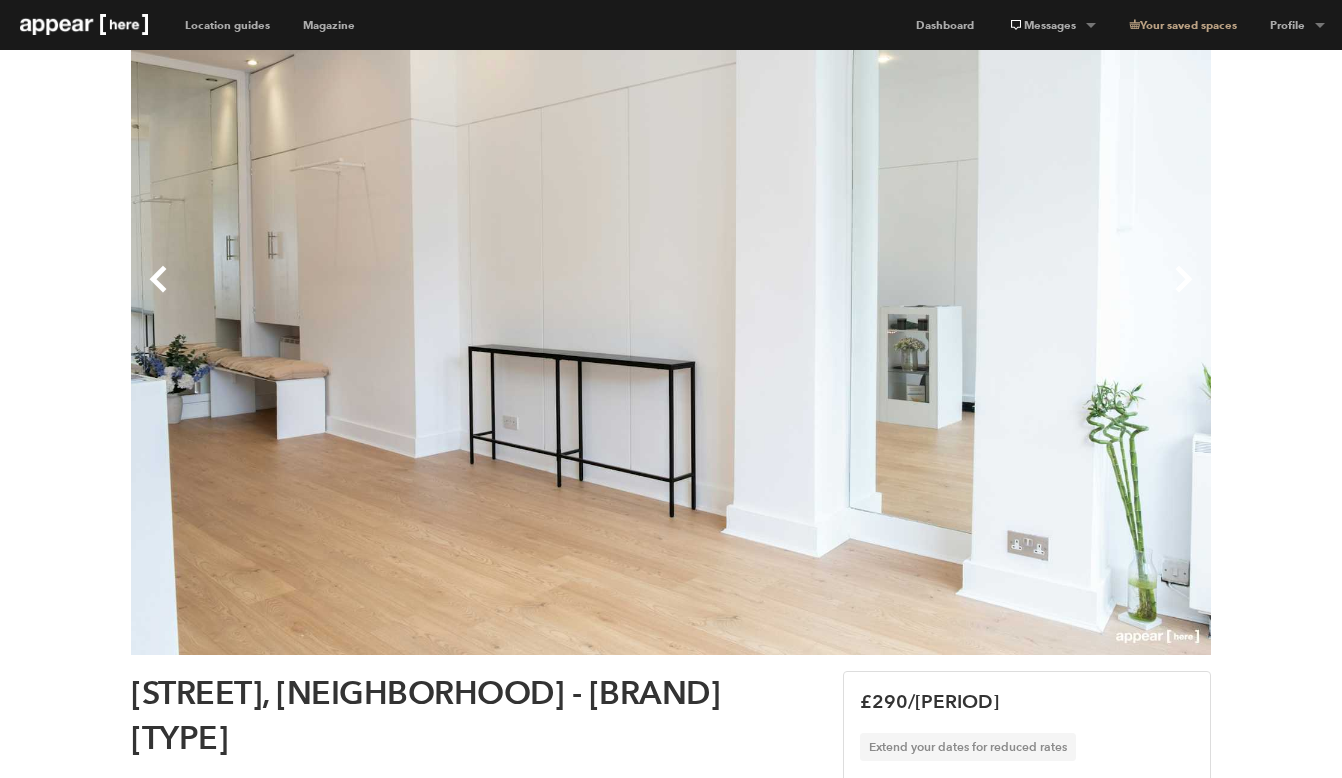 scroll, scrollTop: 149, scrollLeft: 0, axis: vertical 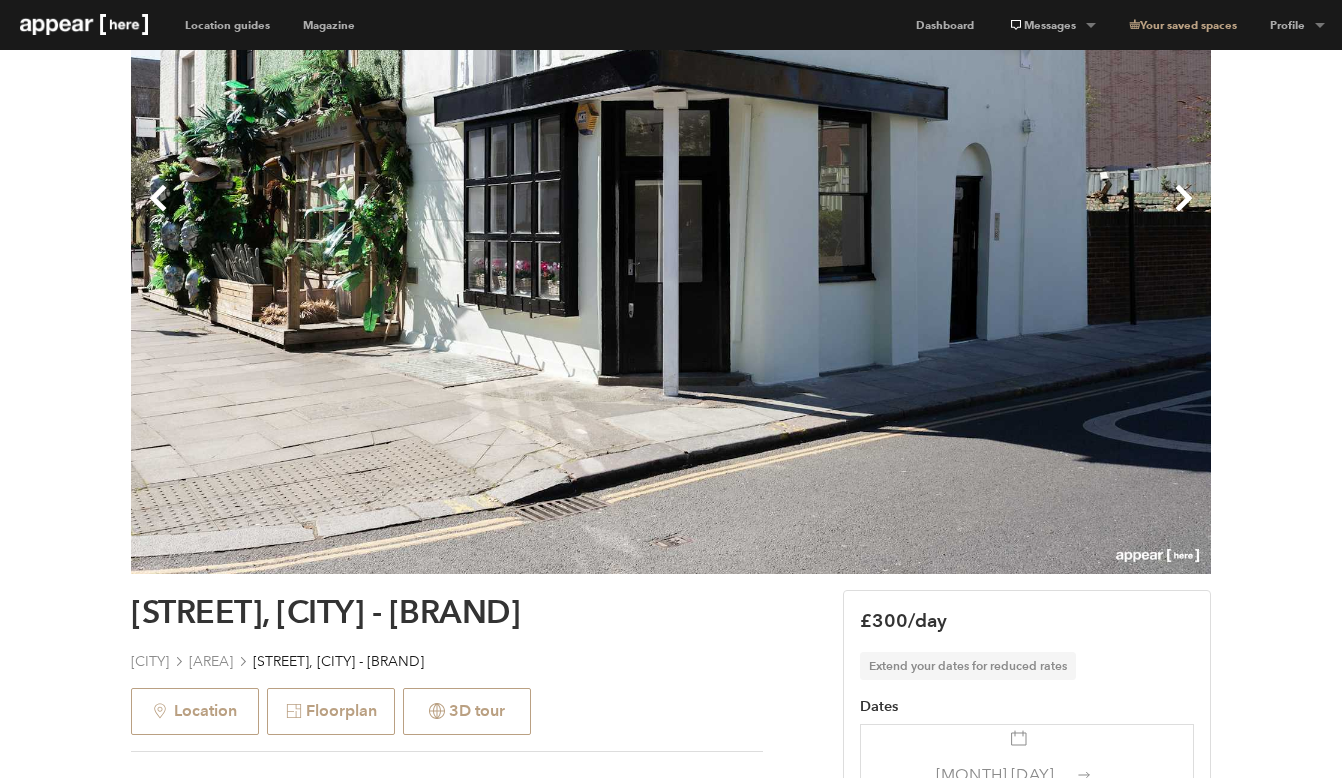click on "Next" at bounding box center (941, 214) 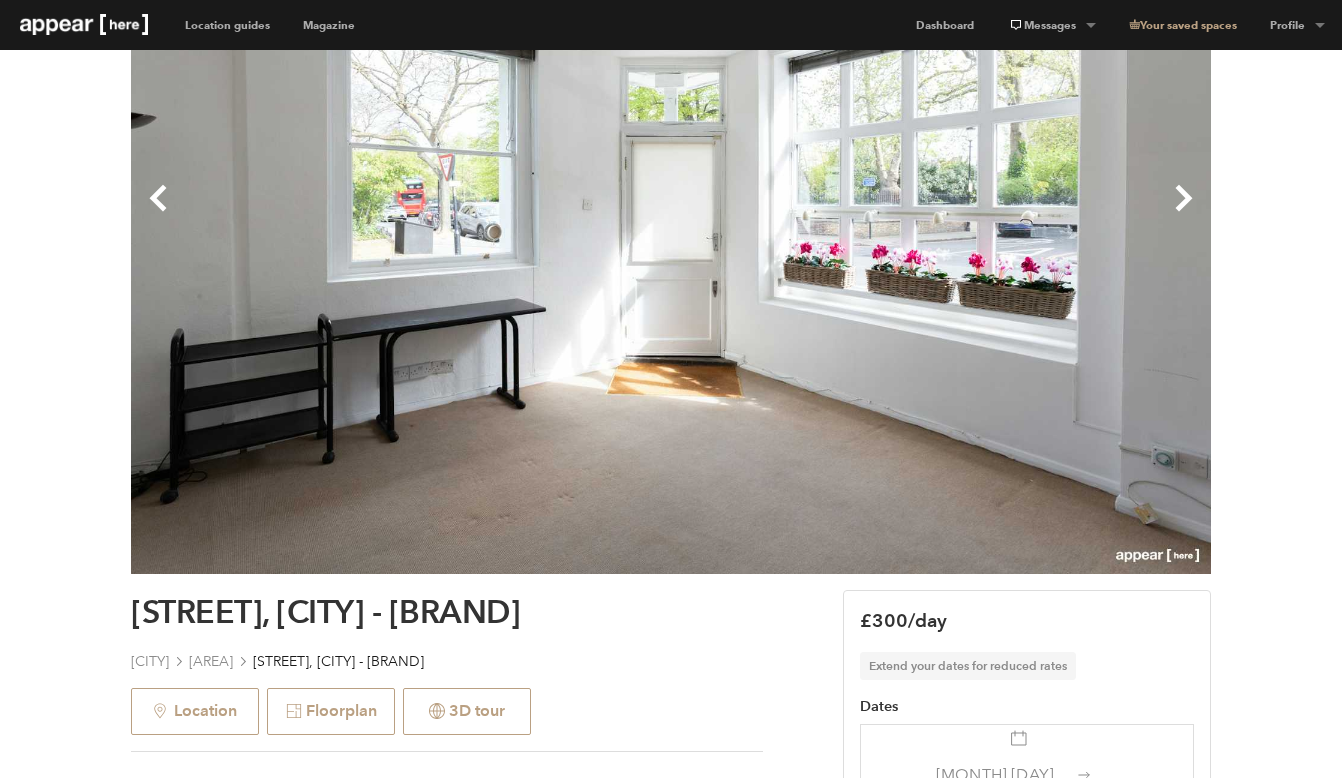 click on "Next" at bounding box center [941, 214] 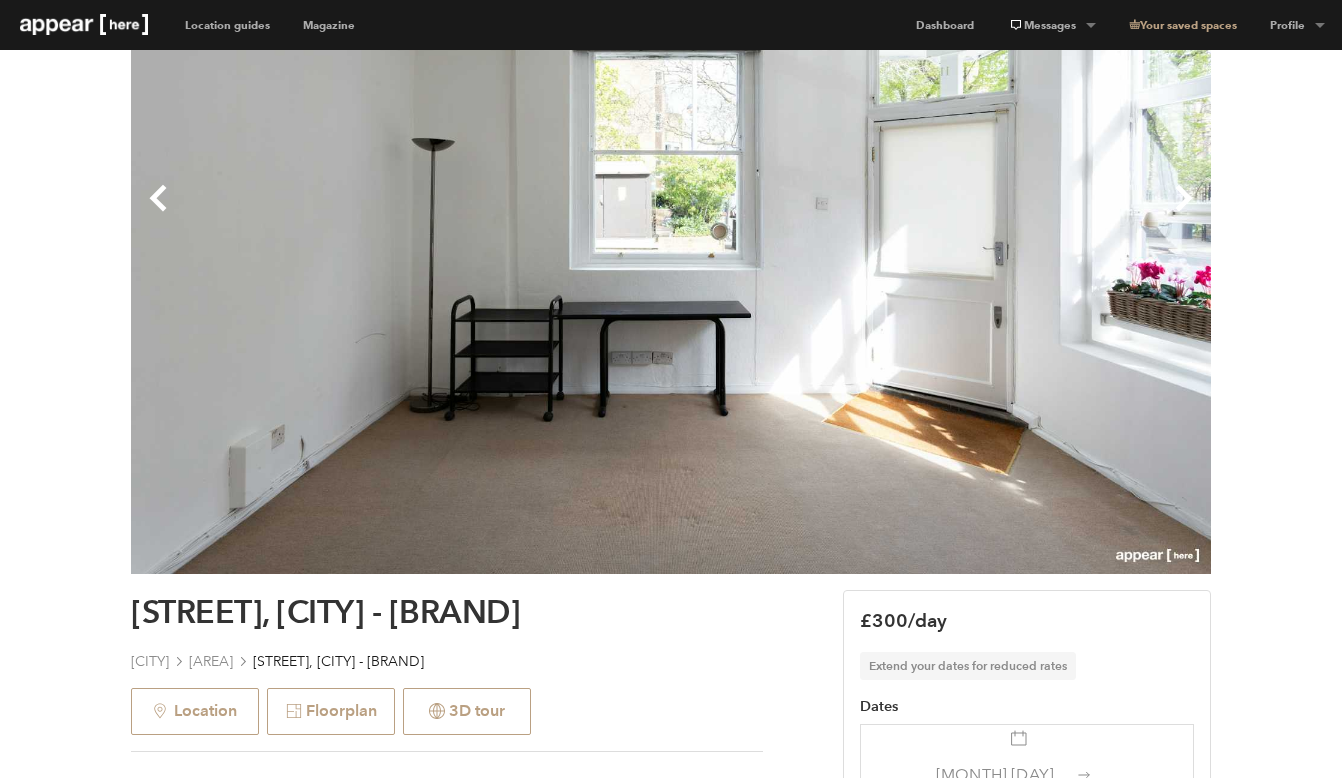 click on "Next" at bounding box center [941, 214] 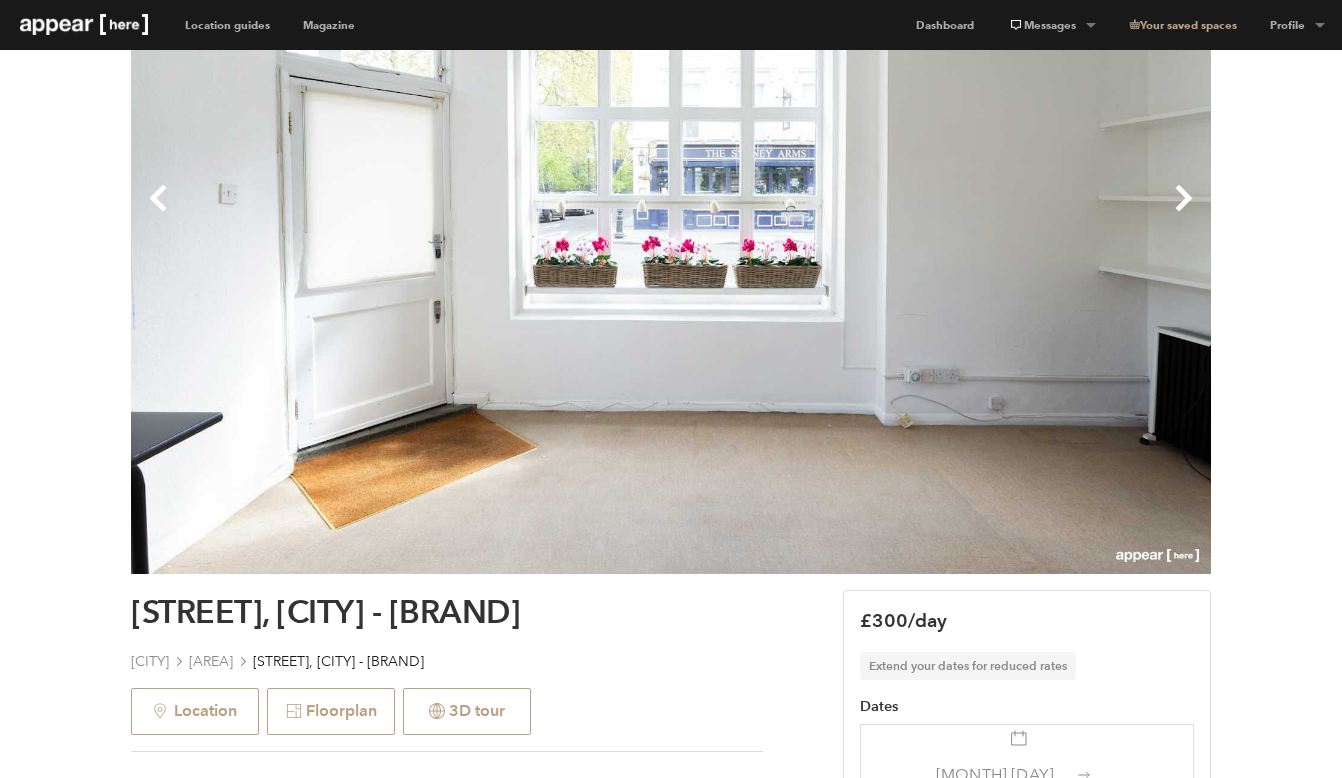 click on "Next" at bounding box center [941, 214] 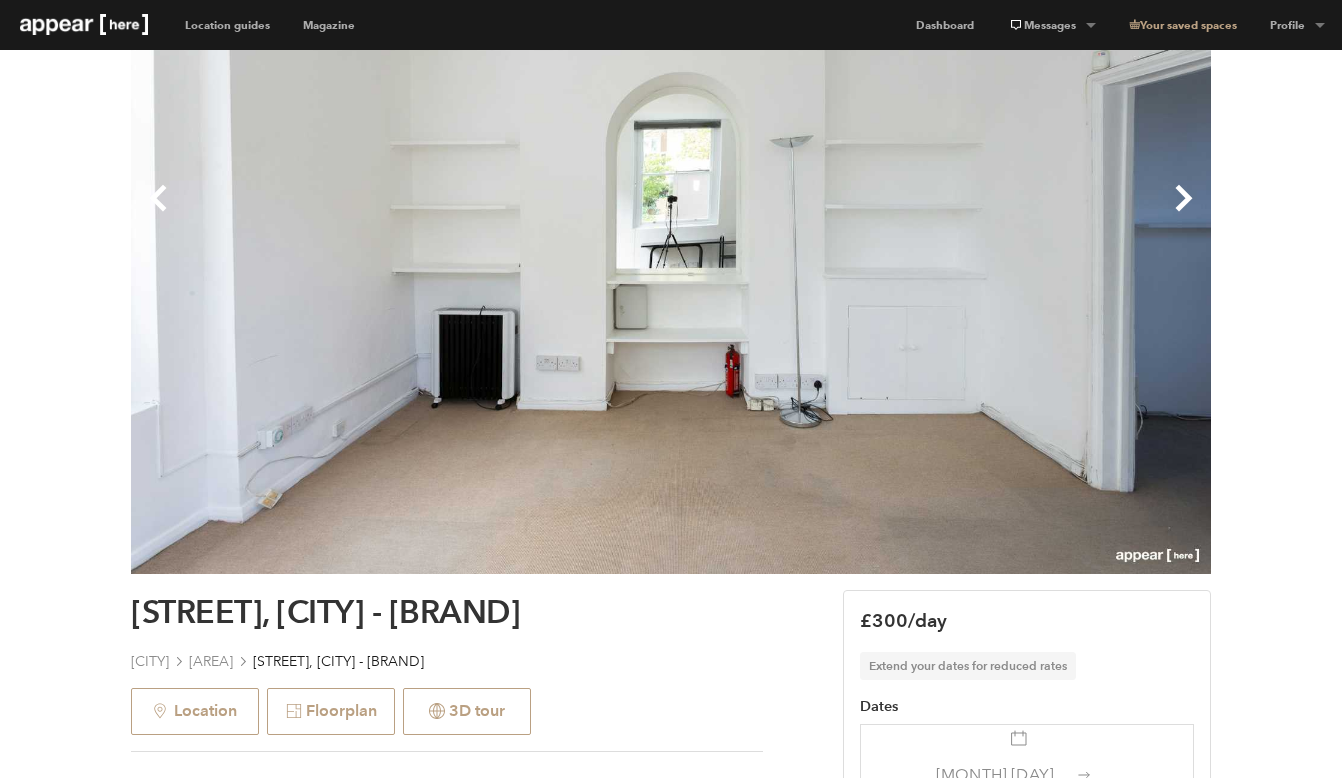 click on "Next" at bounding box center [941, 214] 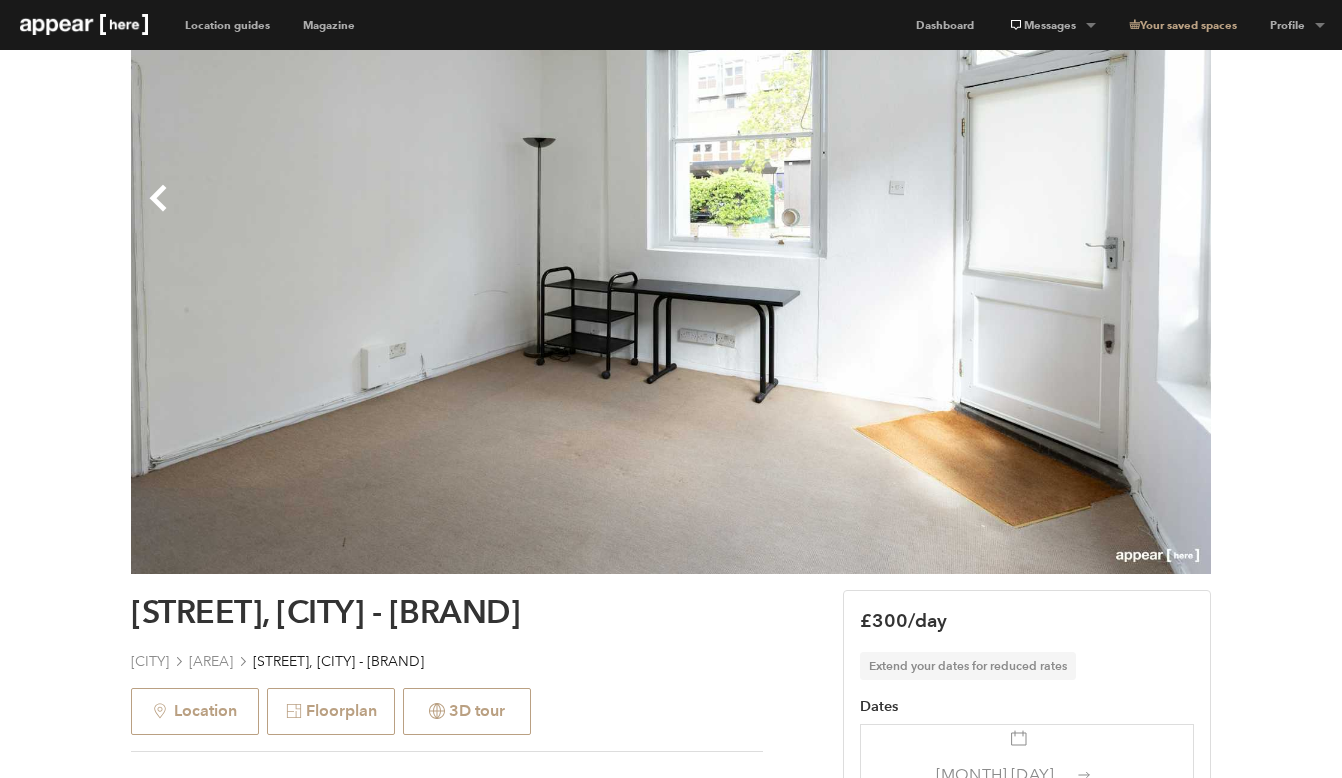 click on "Next" at bounding box center [941, 214] 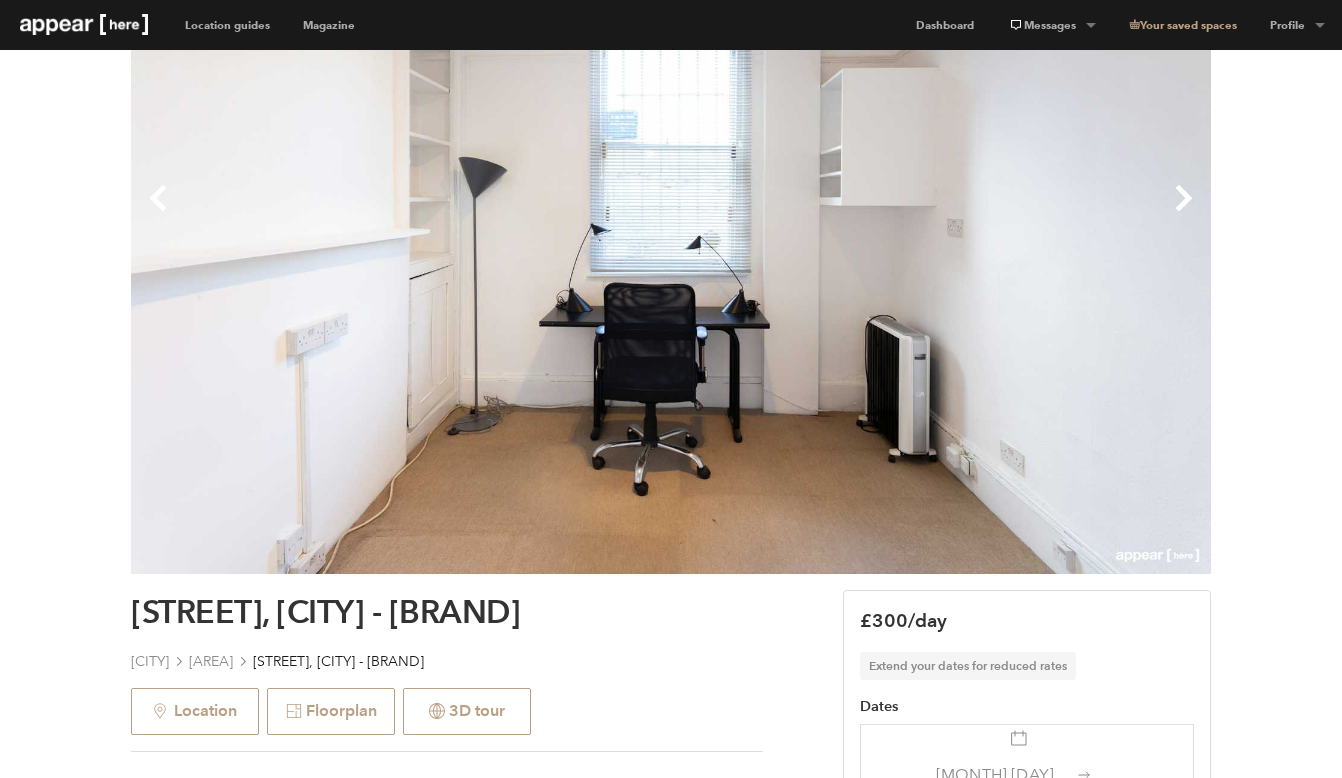 click on "Next" at bounding box center [941, 214] 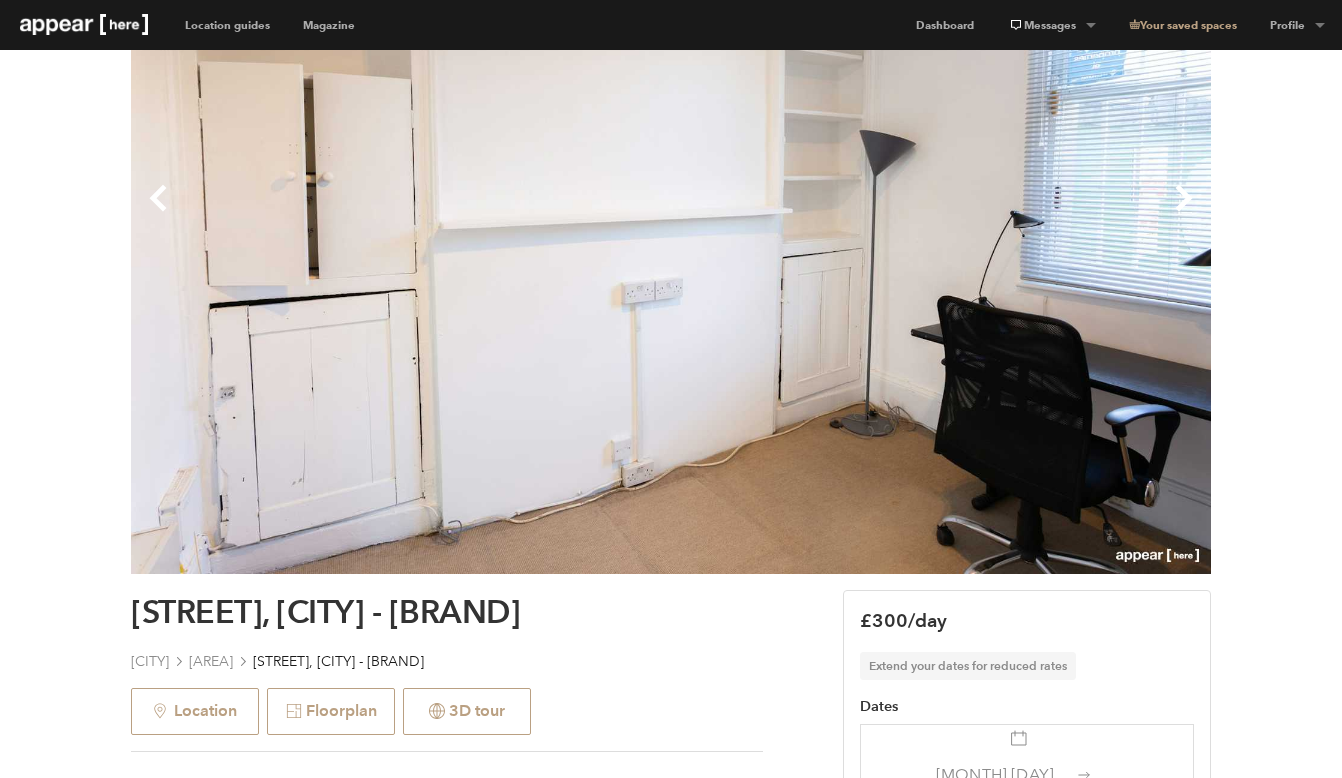 click on "Next" at bounding box center [941, 214] 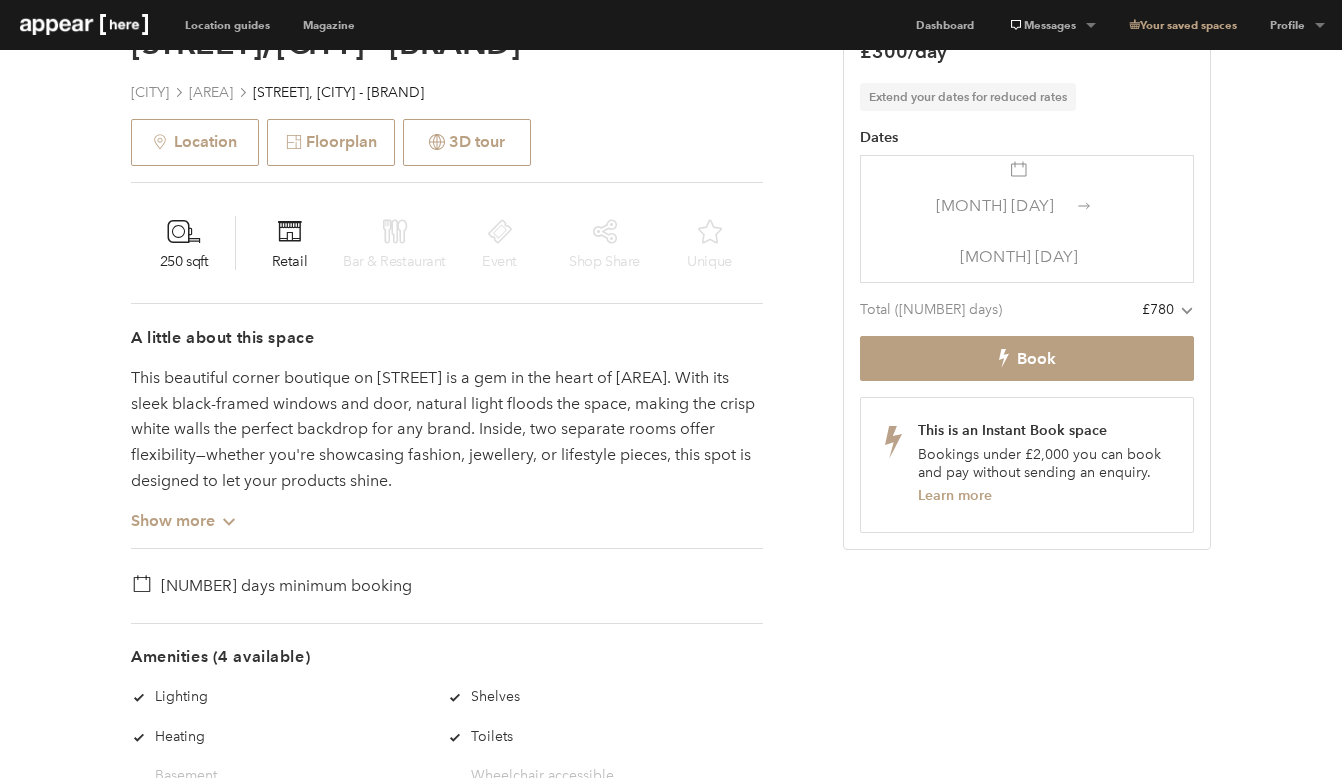 scroll, scrollTop: 1222, scrollLeft: 0, axis: vertical 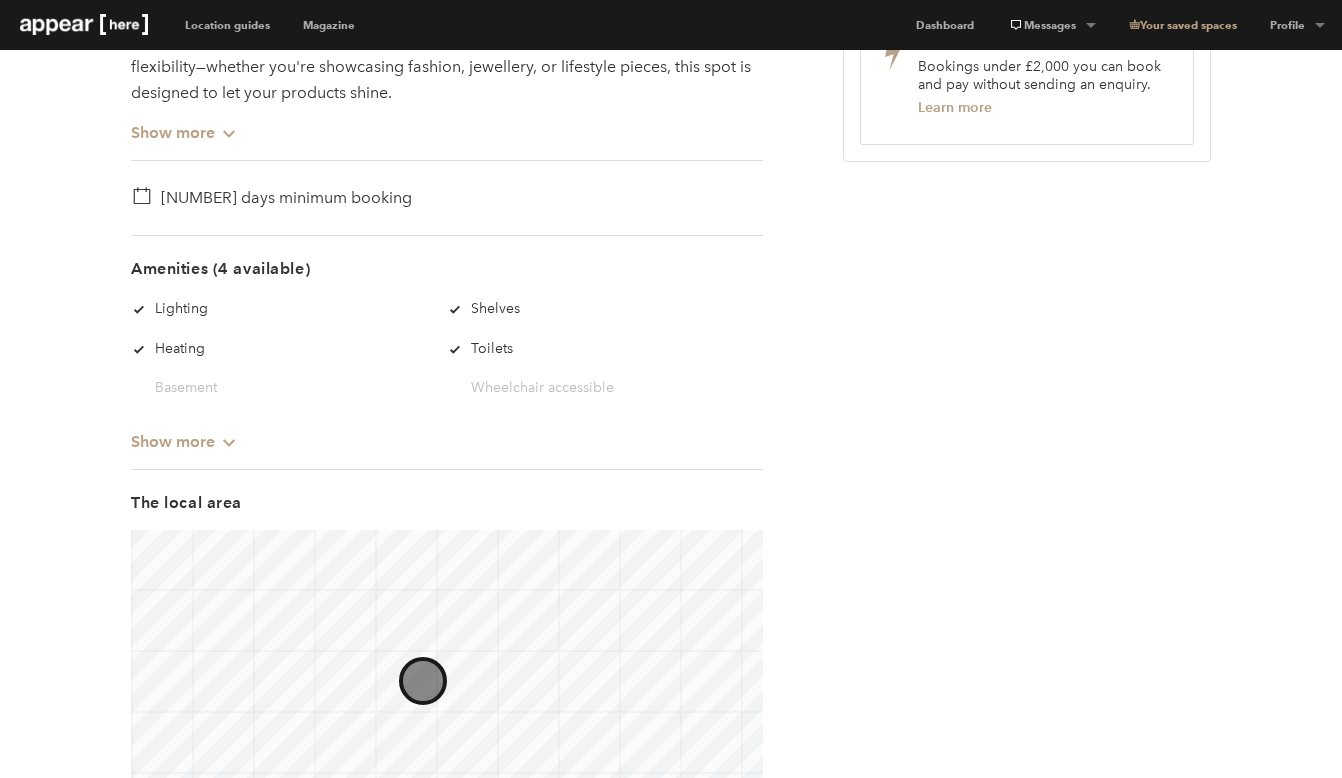 click on "Show more Chevron-up" at bounding box center [184, 433] 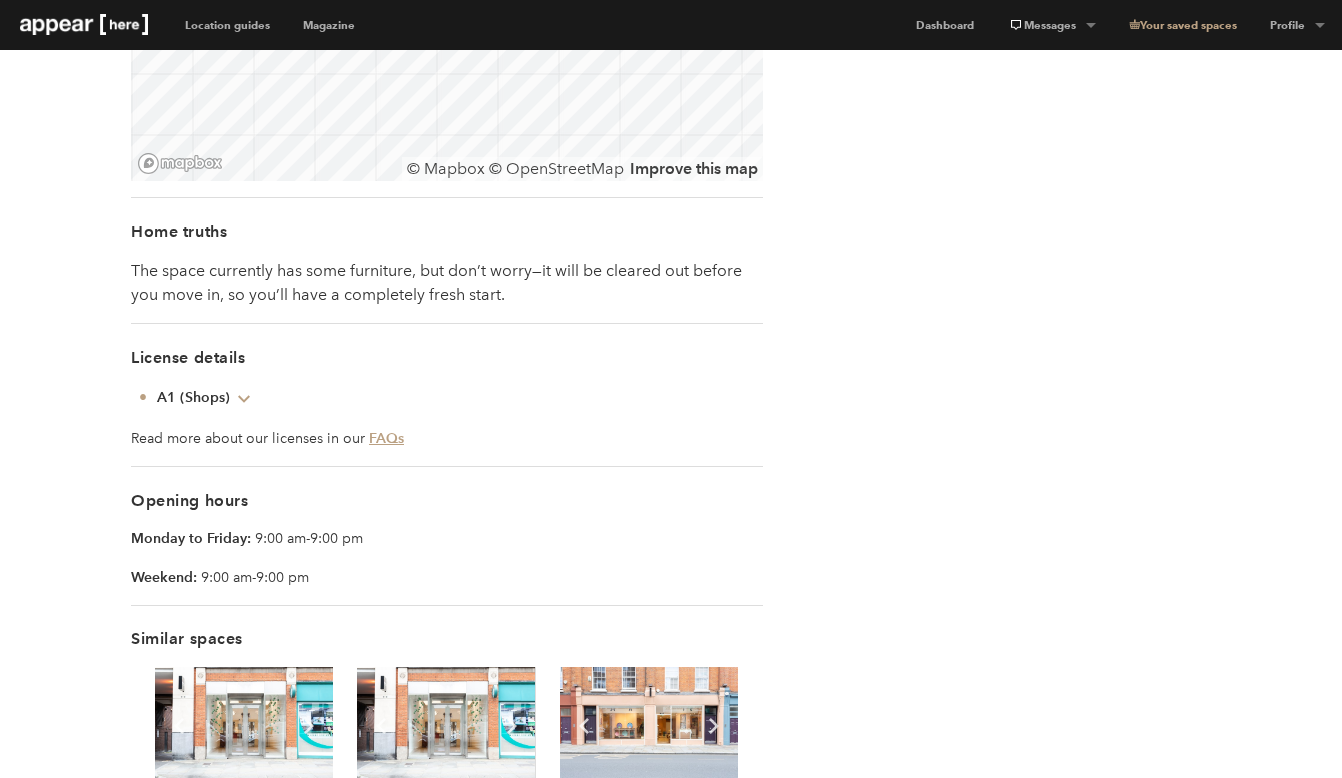scroll, scrollTop: 1719, scrollLeft: 0, axis: vertical 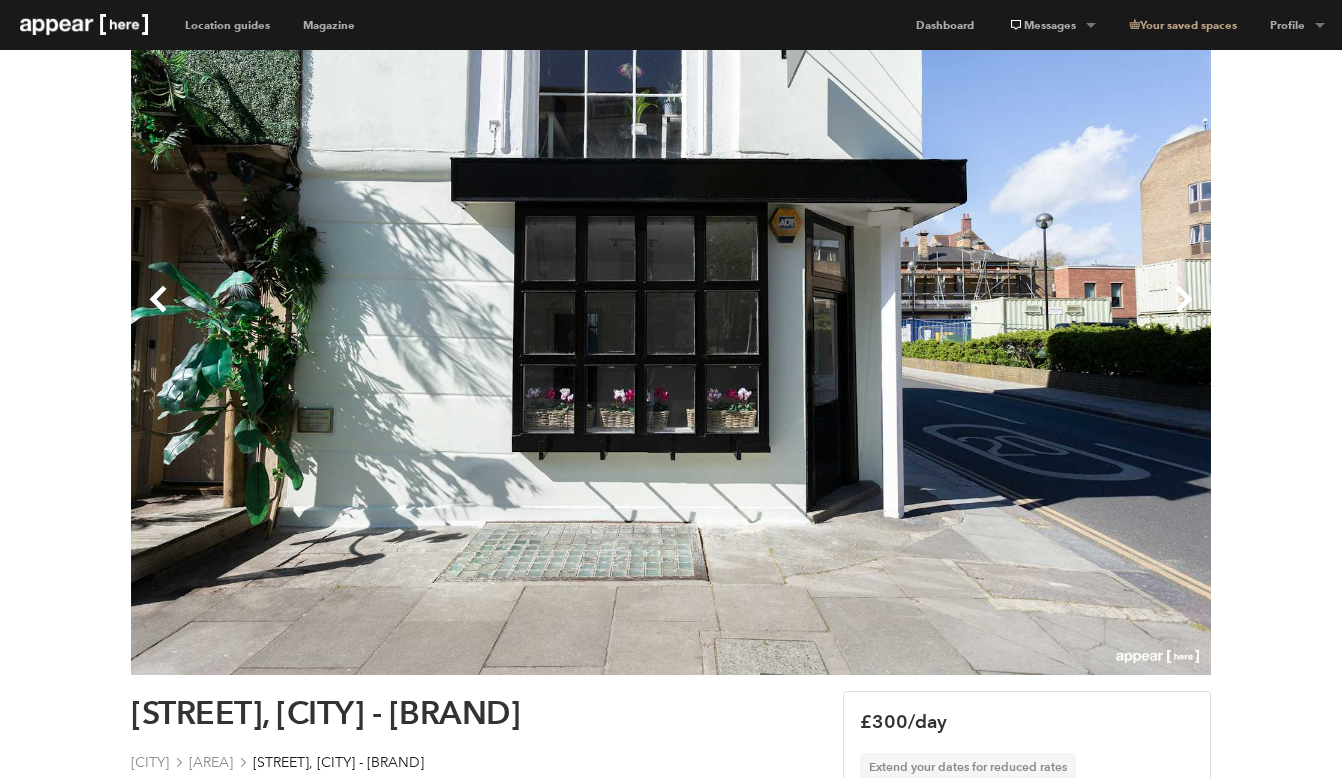 click on "Next" at bounding box center (941, 315) 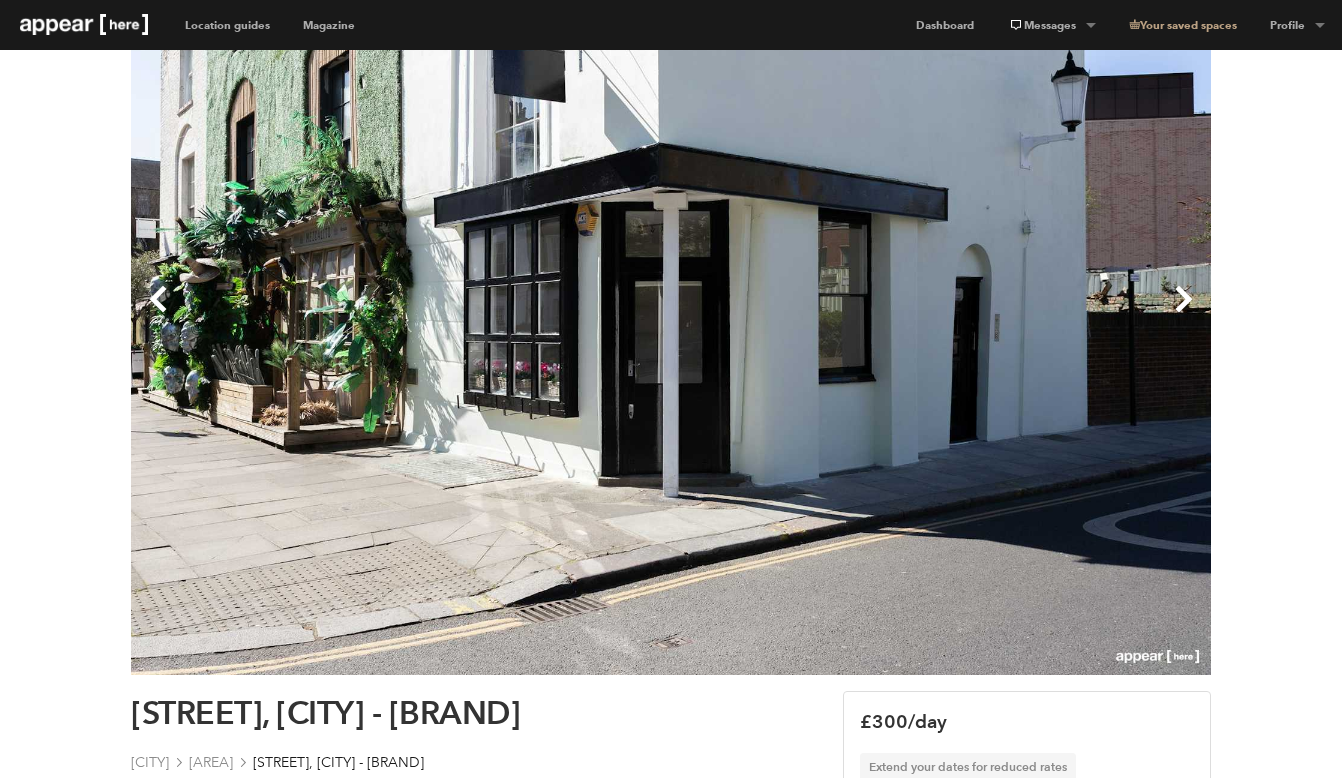 click on "Next" at bounding box center (941, 315) 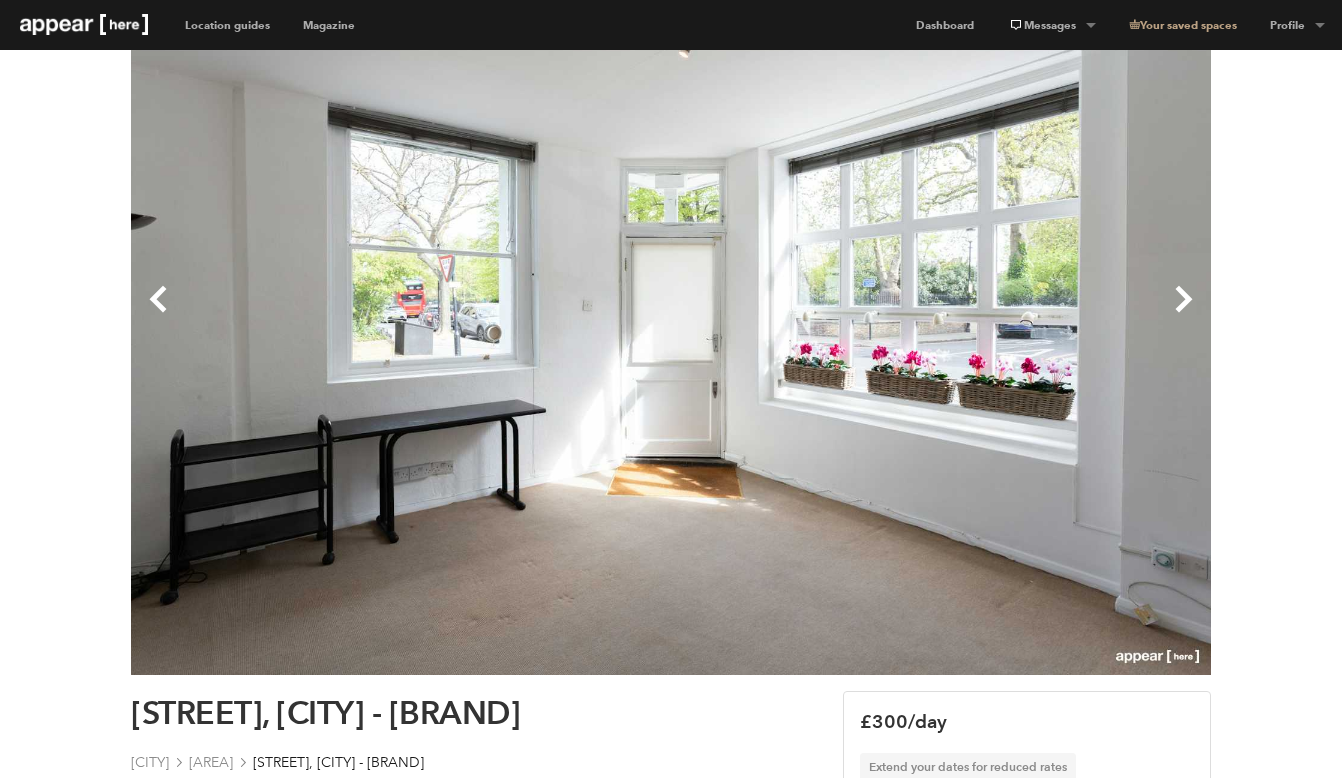 click on "Next" at bounding box center (941, 315) 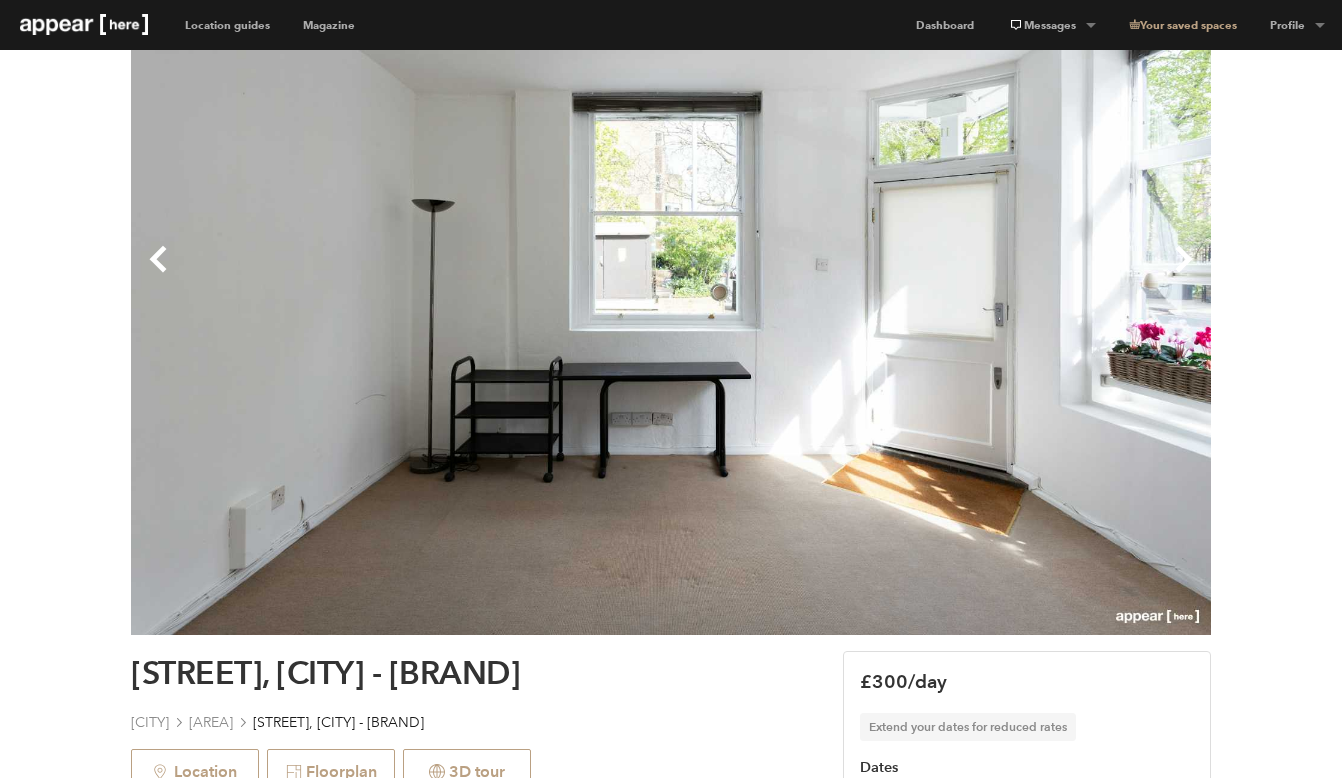 scroll, scrollTop: 187, scrollLeft: 0, axis: vertical 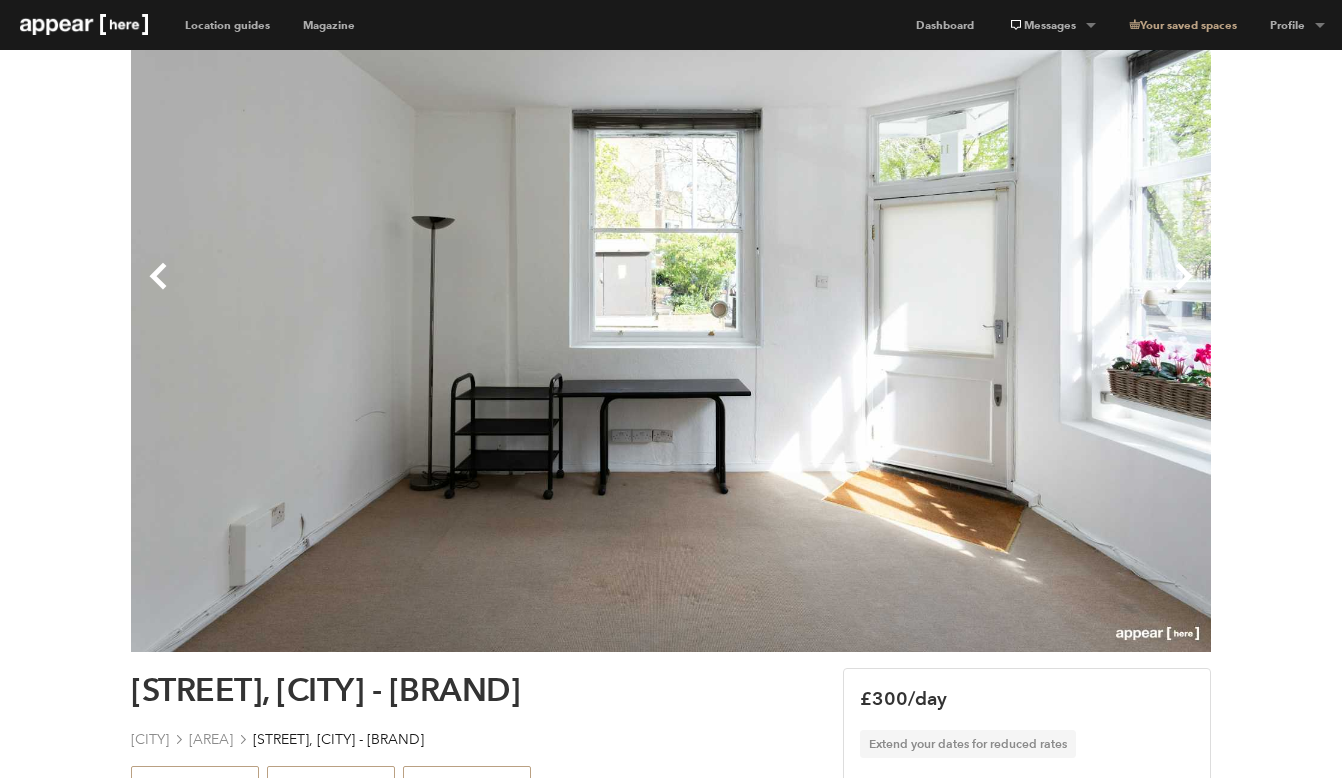 click on "Next" at bounding box center [941, 292] 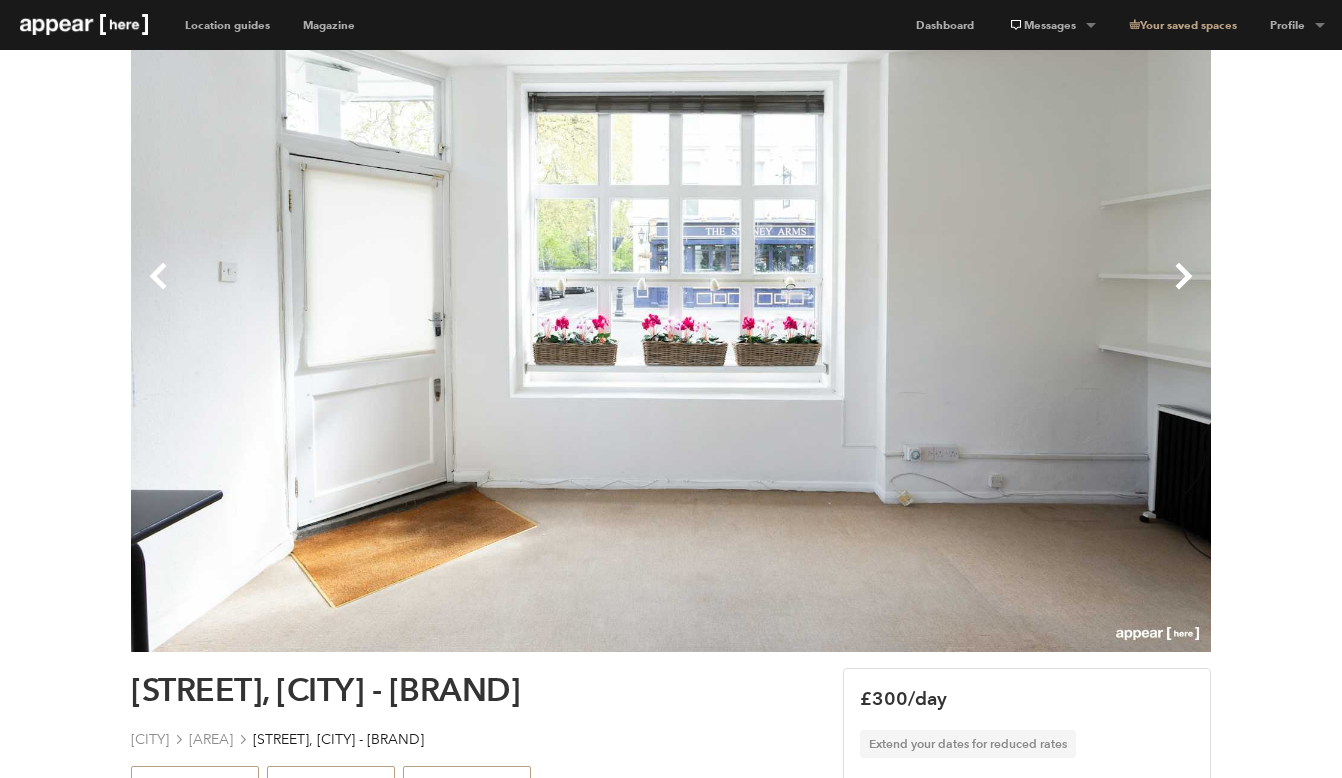 click on "Next" at bounding box center (941, 292) 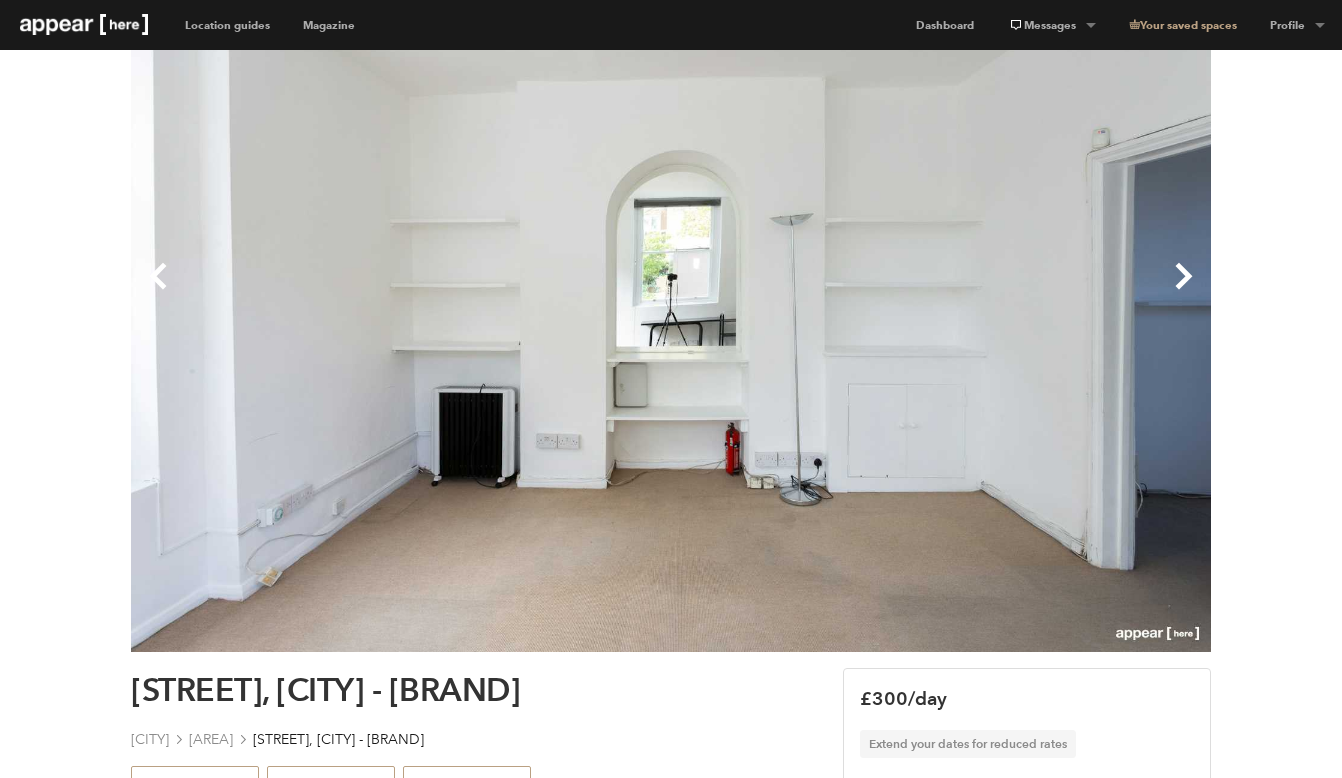 click on "Next" at bounding box center (941, 292) 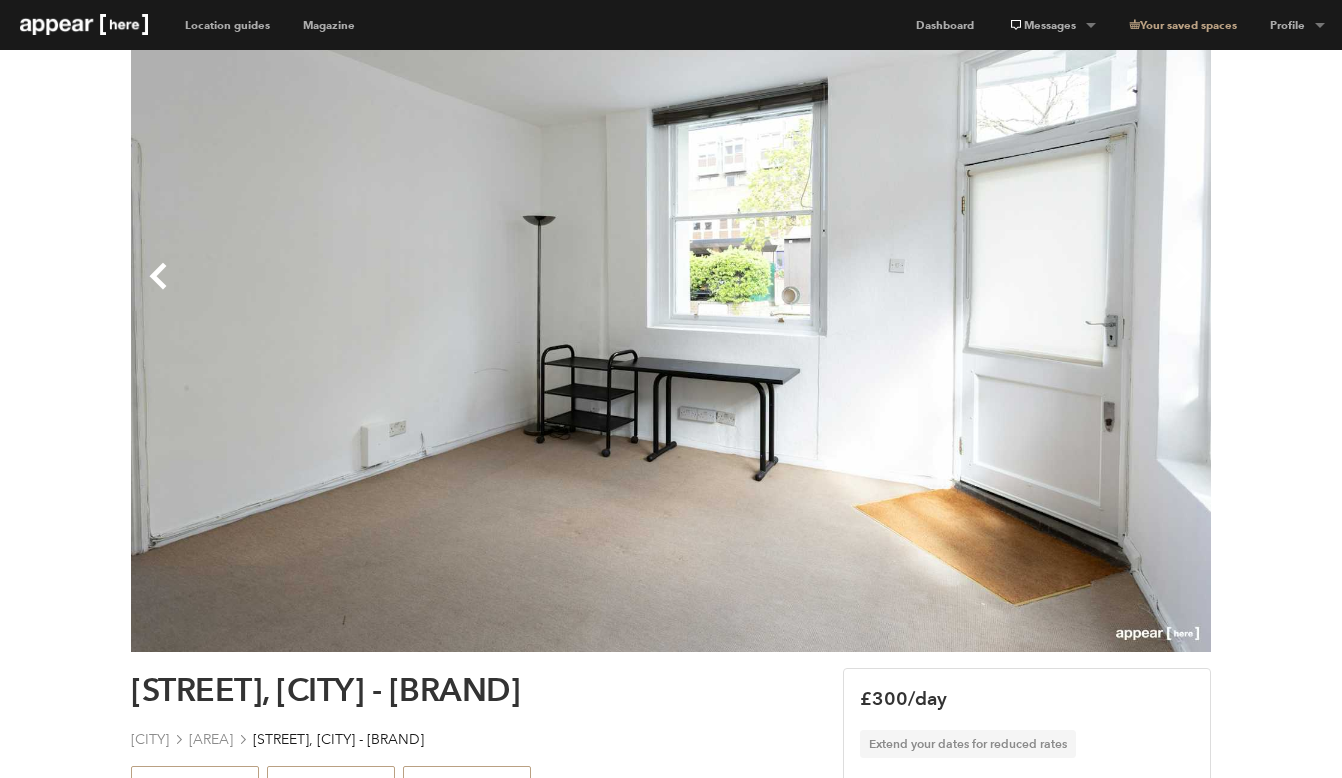 click on "Previous" at bounding box center (401, 292) 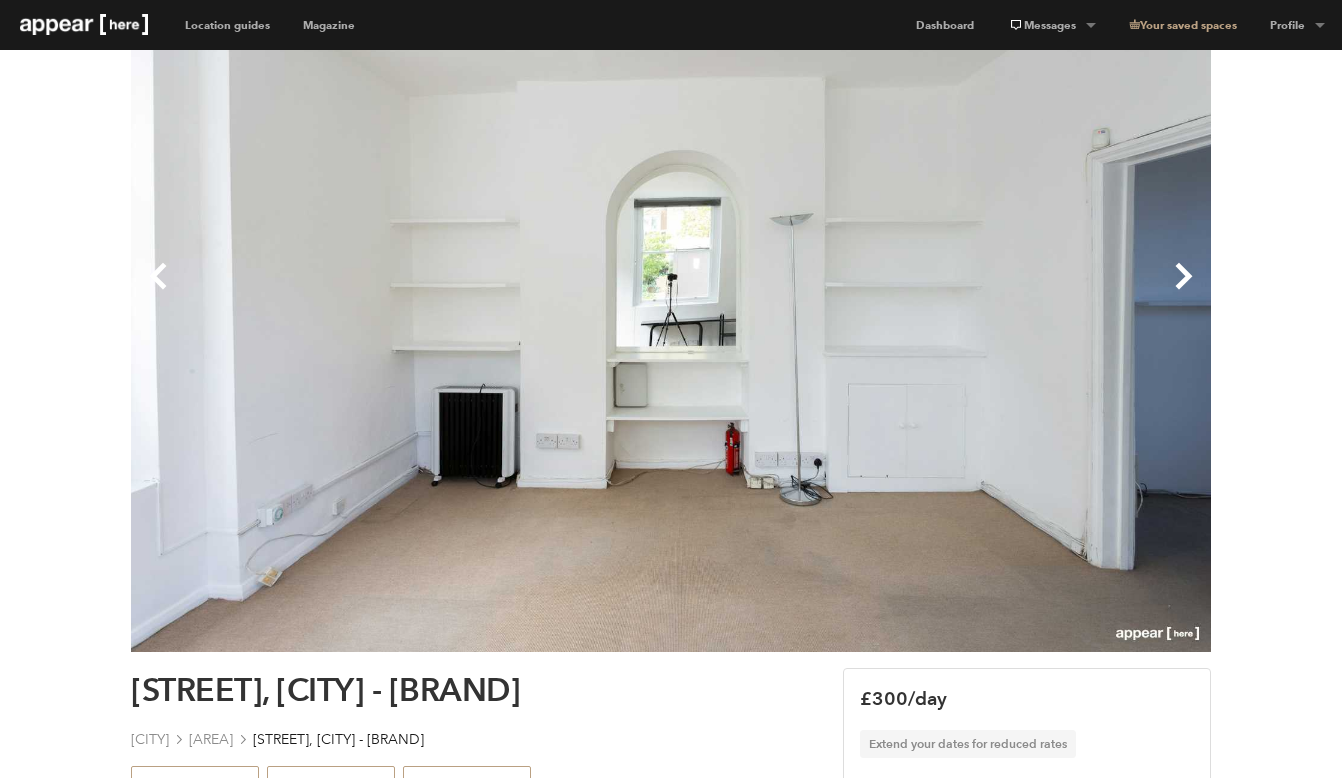 click on "Previous" at bounding box center (401, 292) 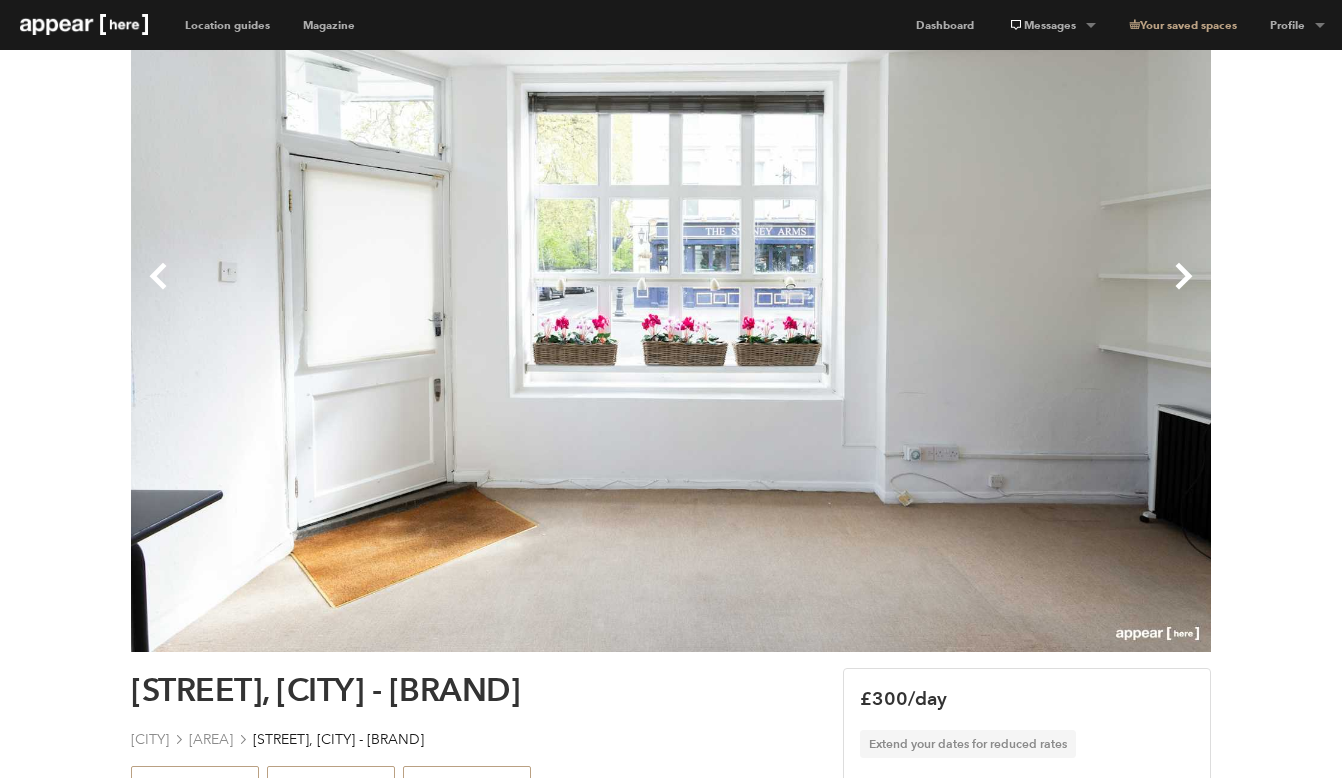 click on "Previous" at bounding box center [401, 292] 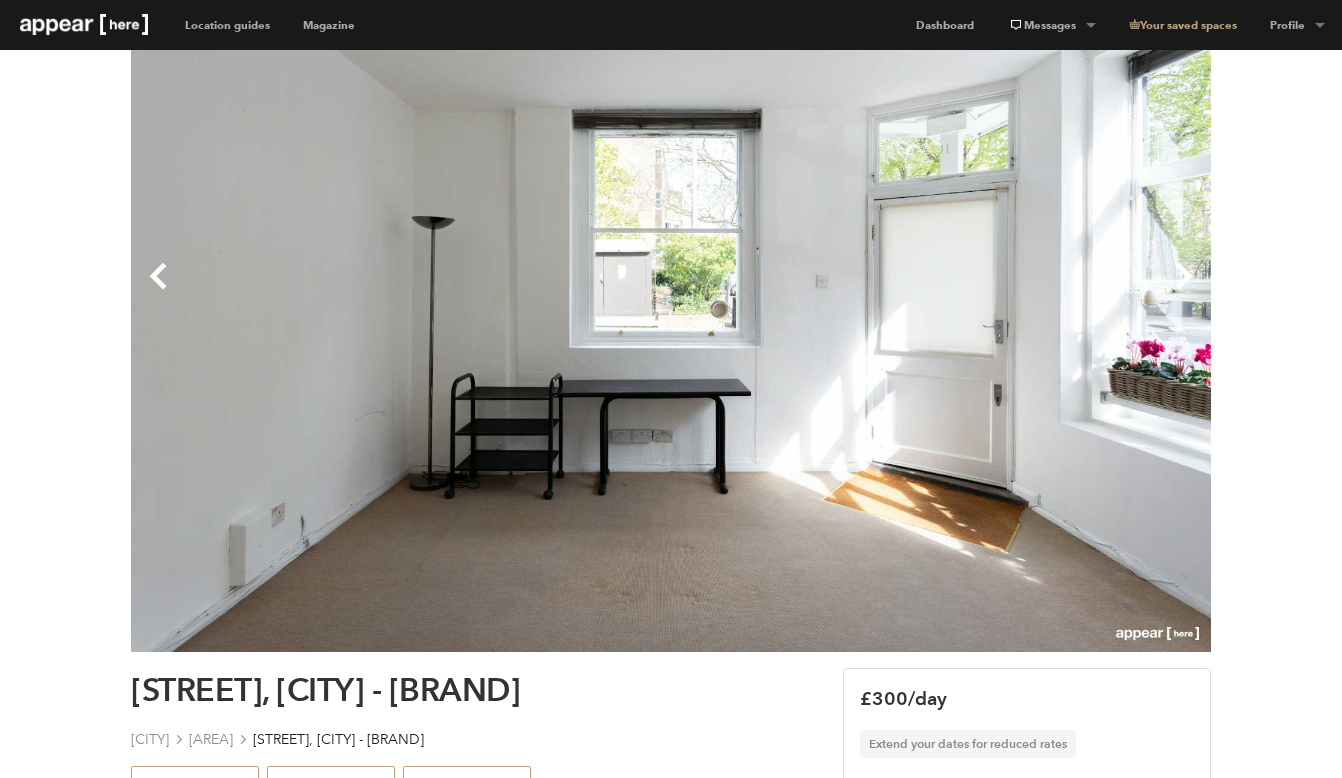 click on "Previous" at bounding box center (401, 292) 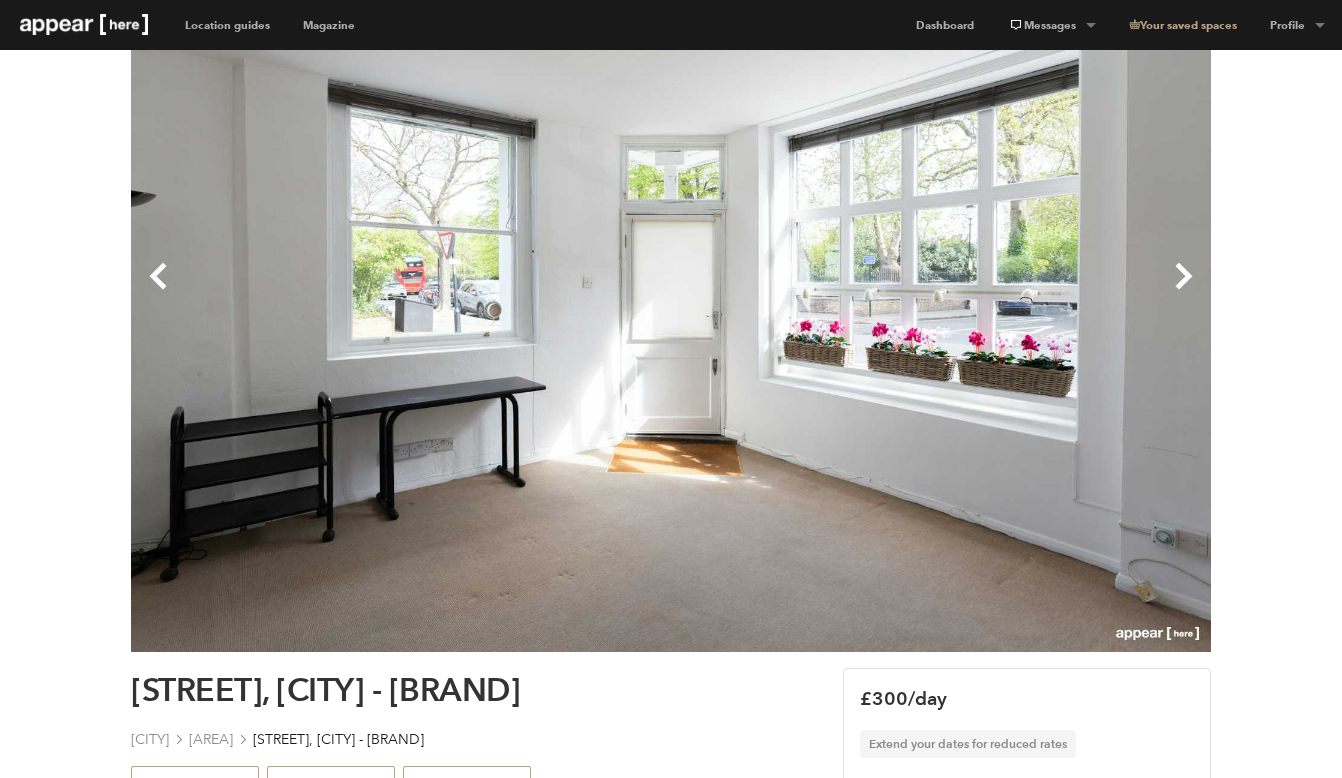 click on "Previous" at bounding box center (401, 292) 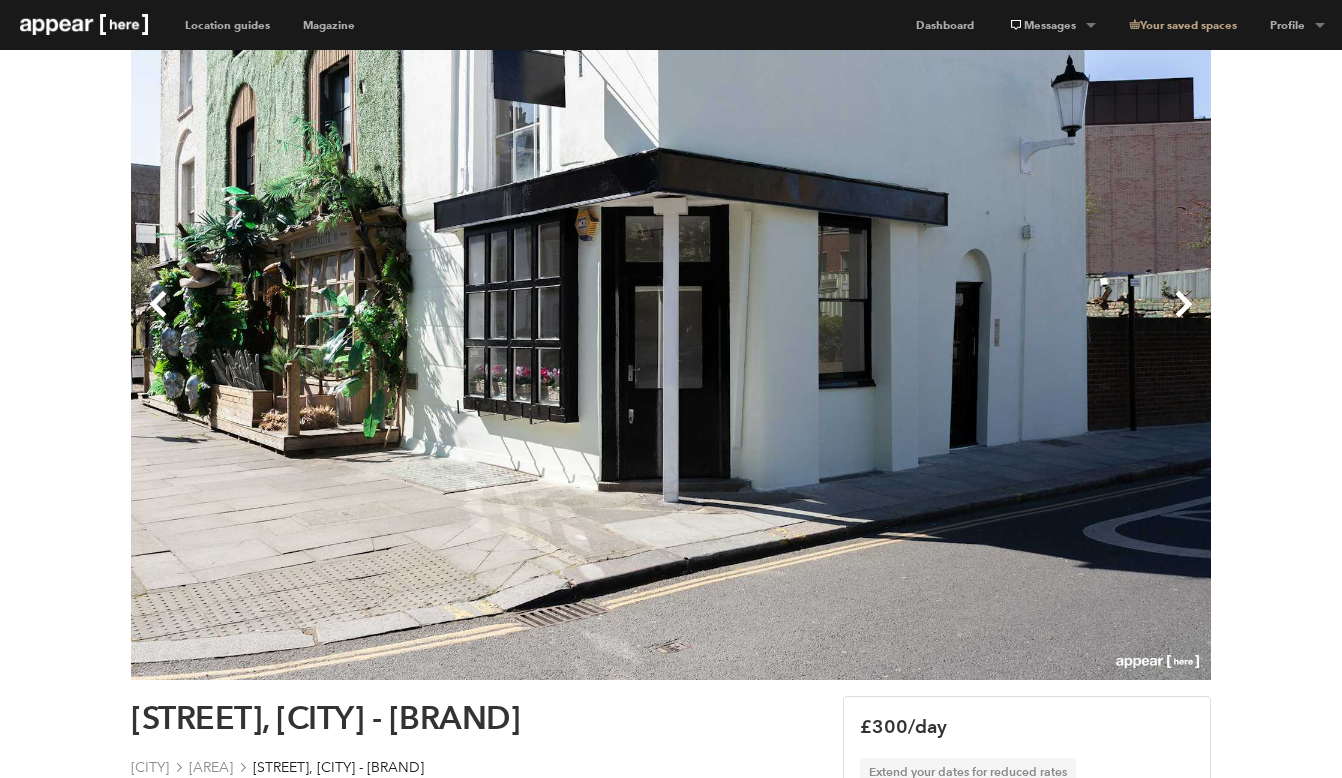 scroll, scrollTop: 134, scrollLeft: 0, axis: vertical 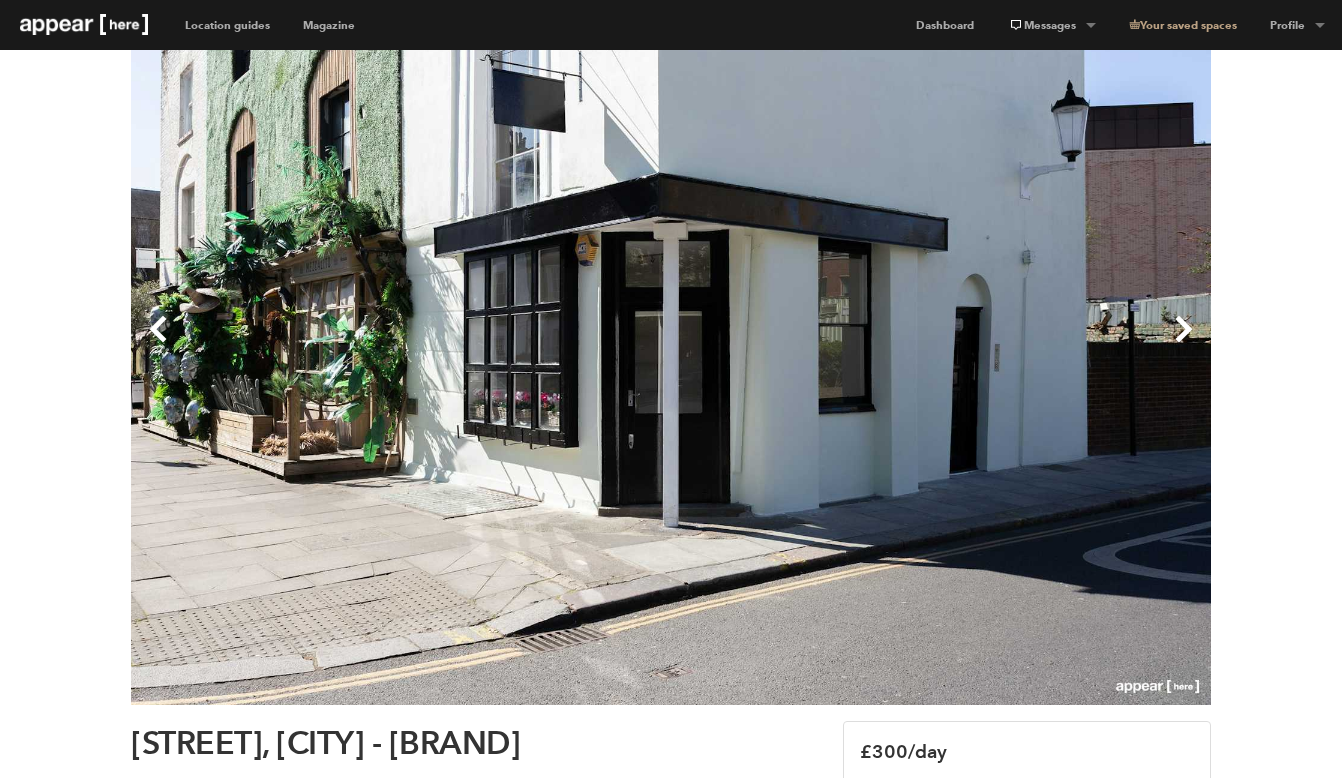 click on "Next" at bounding box center (941, 345) 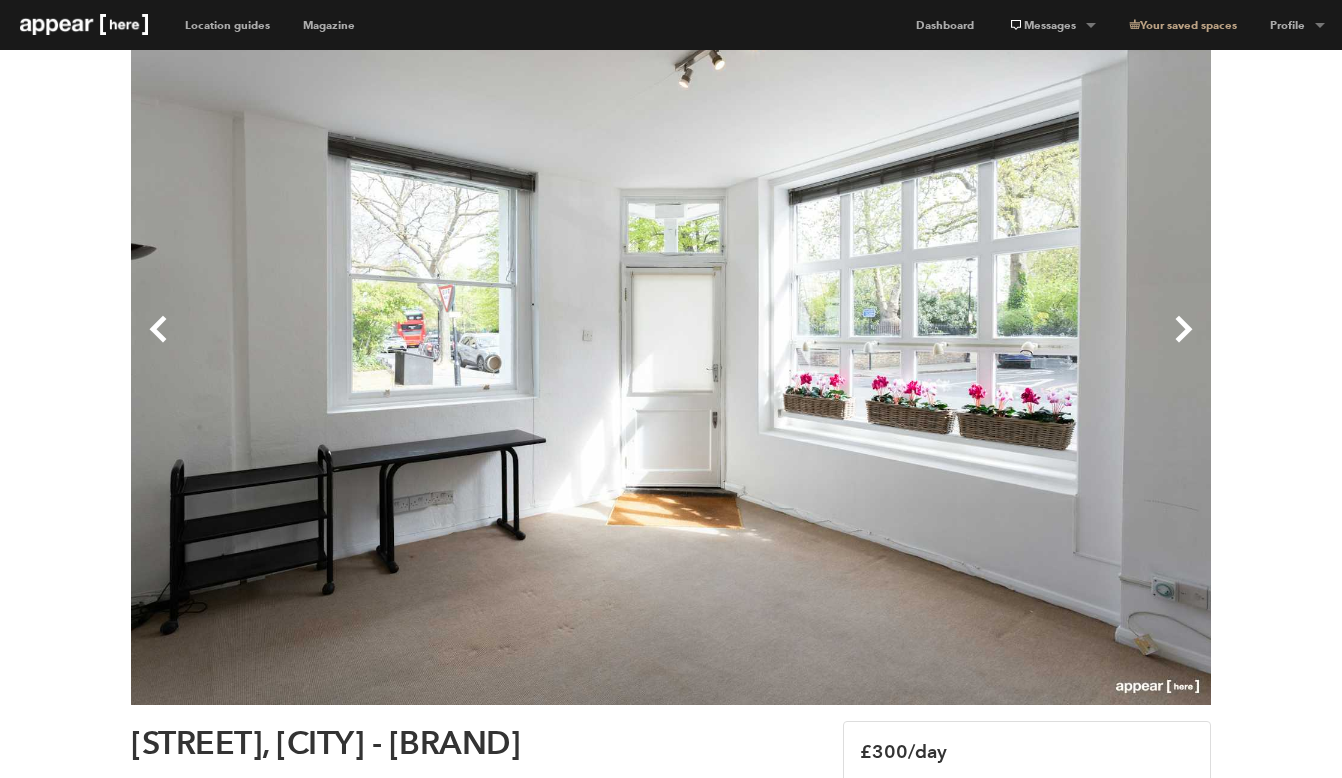 click on "Next" at bounding box center [941, 345] 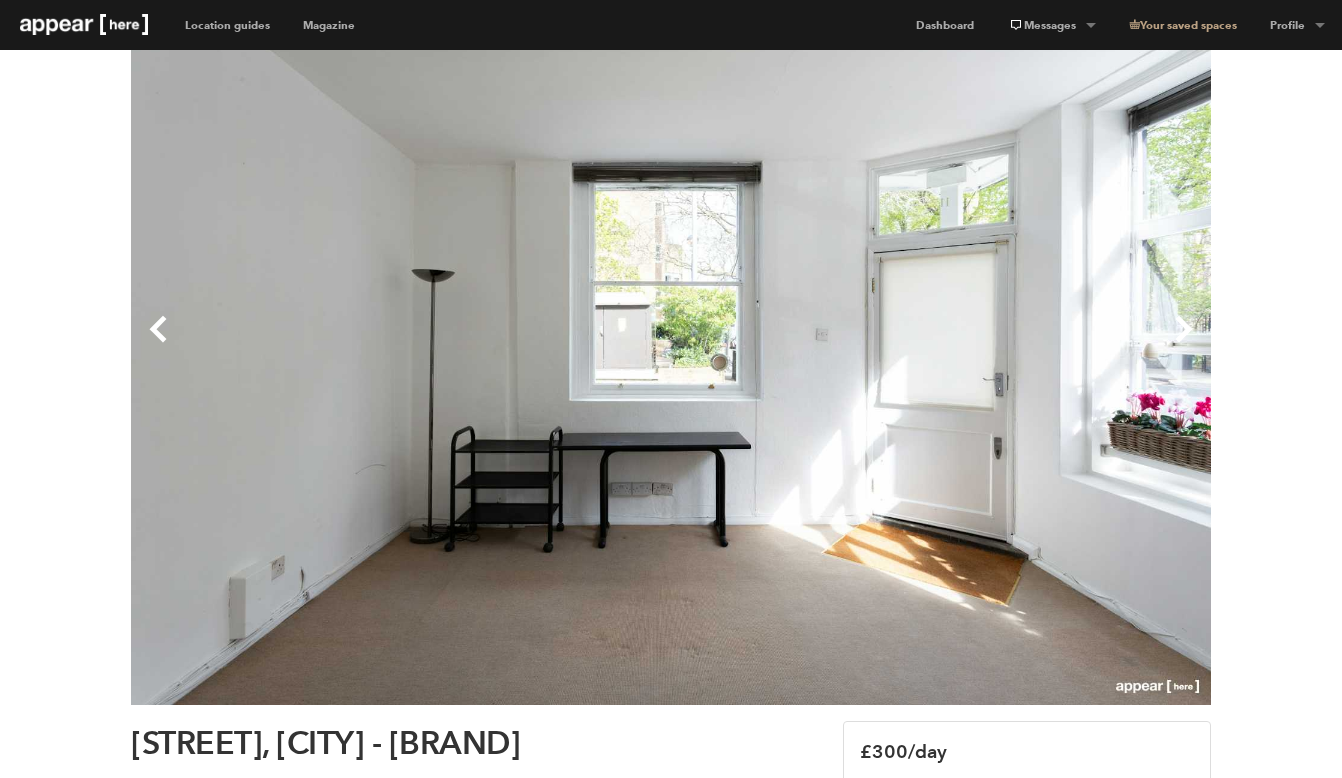 click on "Next" at bounding box center (941, 345) 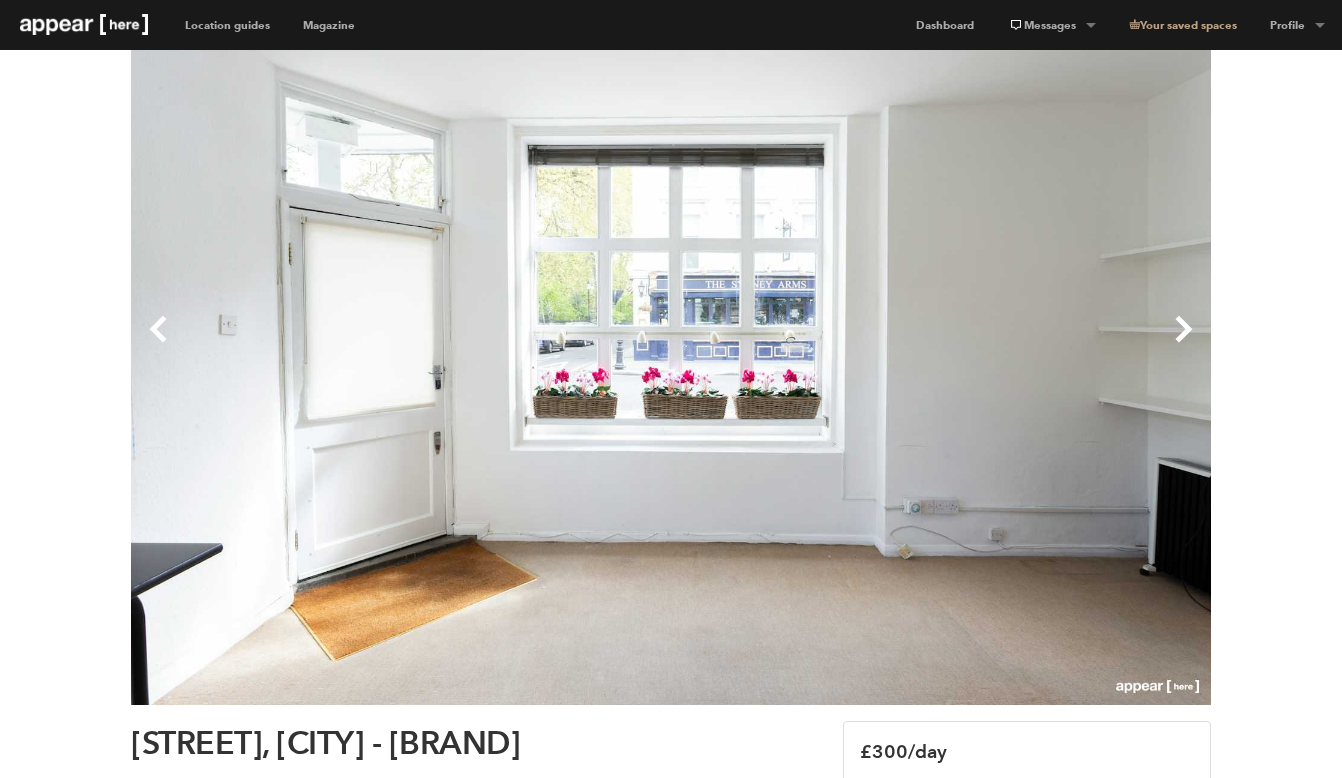 click on "Next" at bounding box center (941, 345) 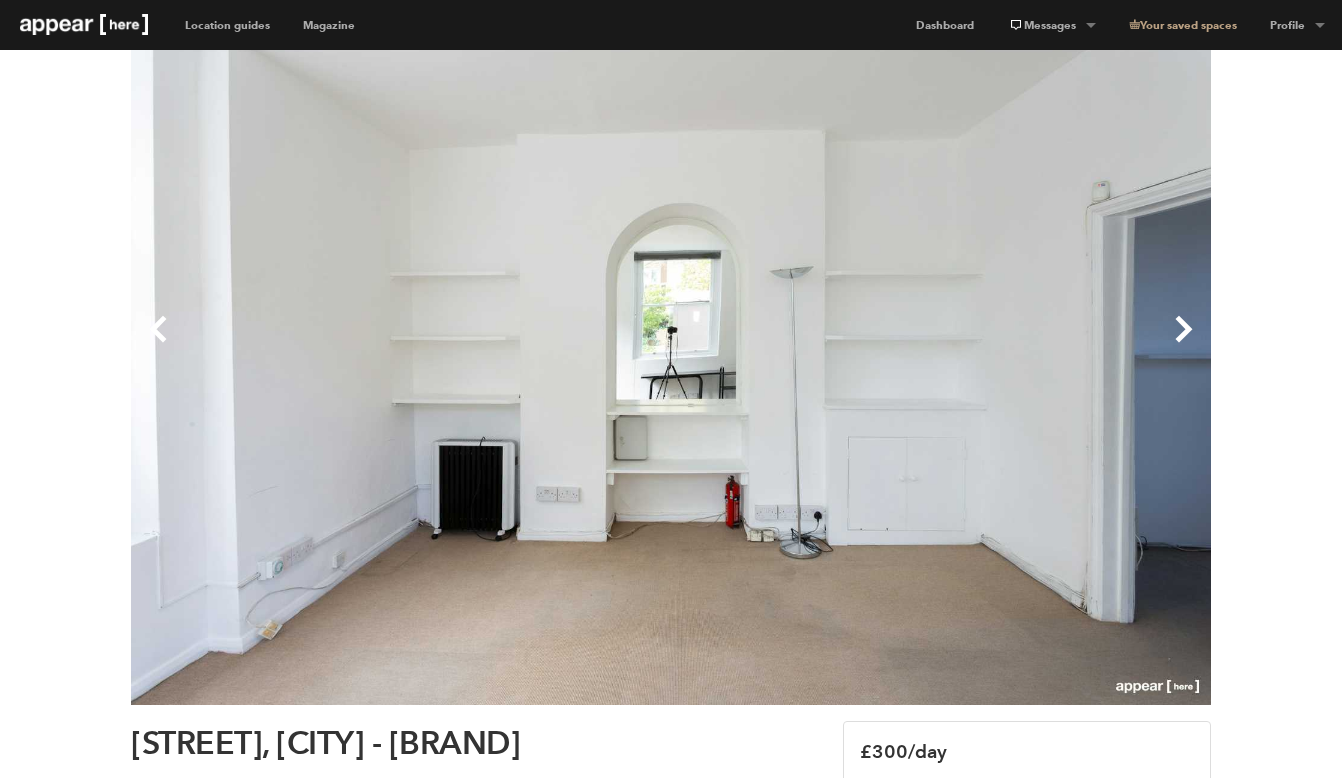 click on "Next" at bounding box center [941, 345] 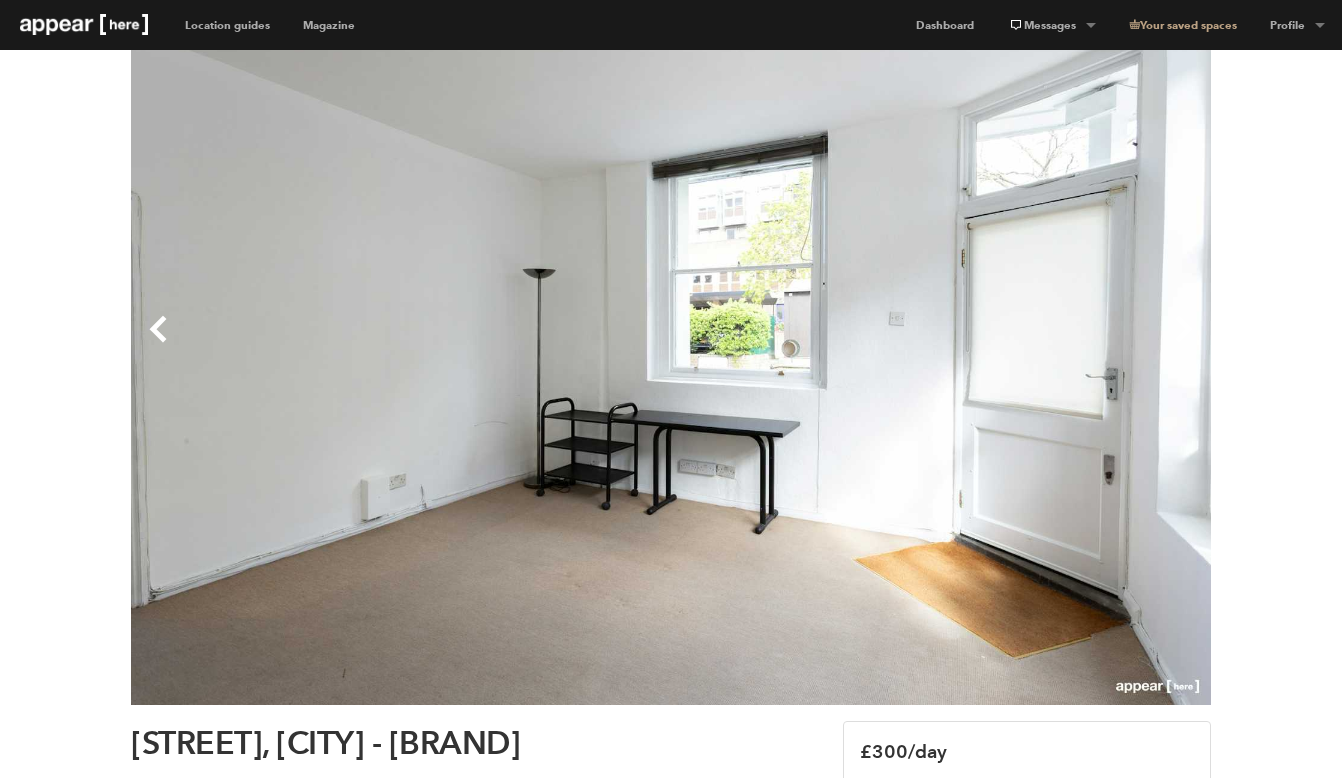 click on "Next" at bounding box center (941, 345) 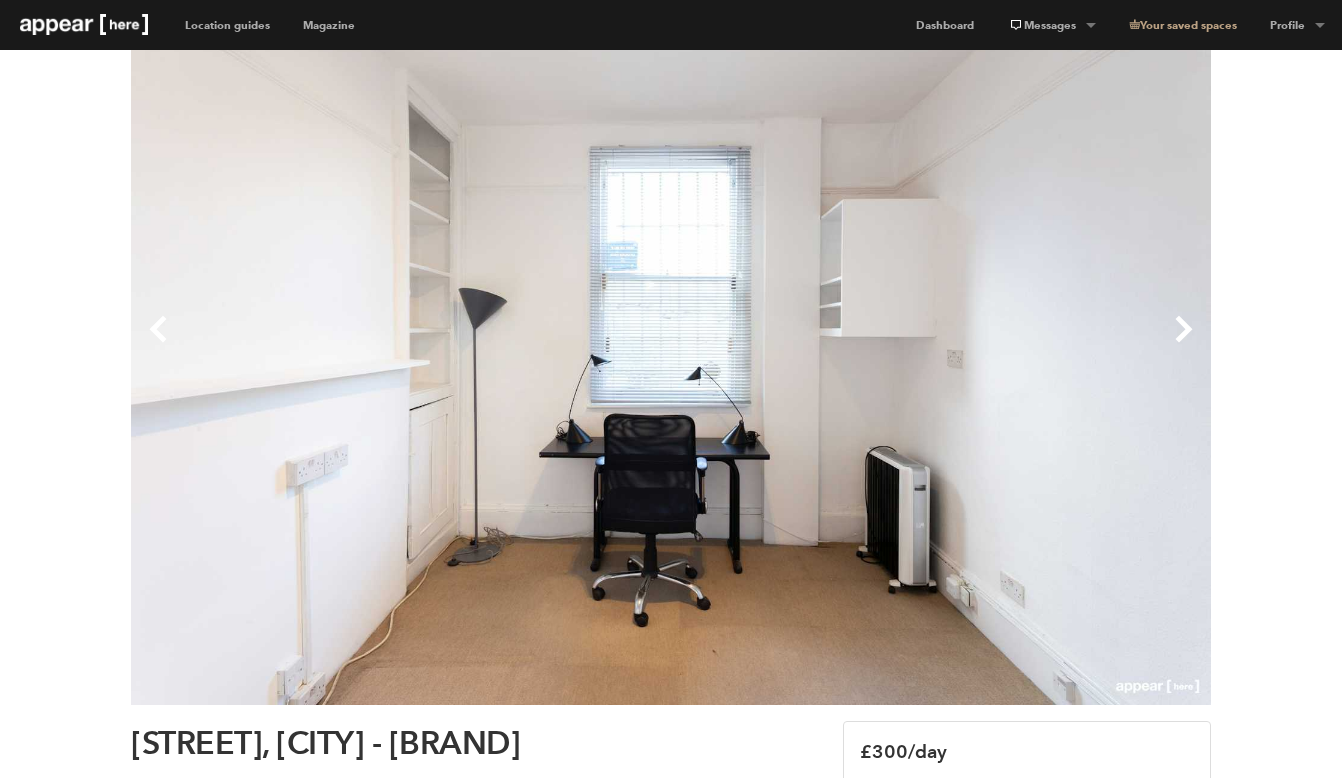 click on "Next" at bounding box center [941, 345] 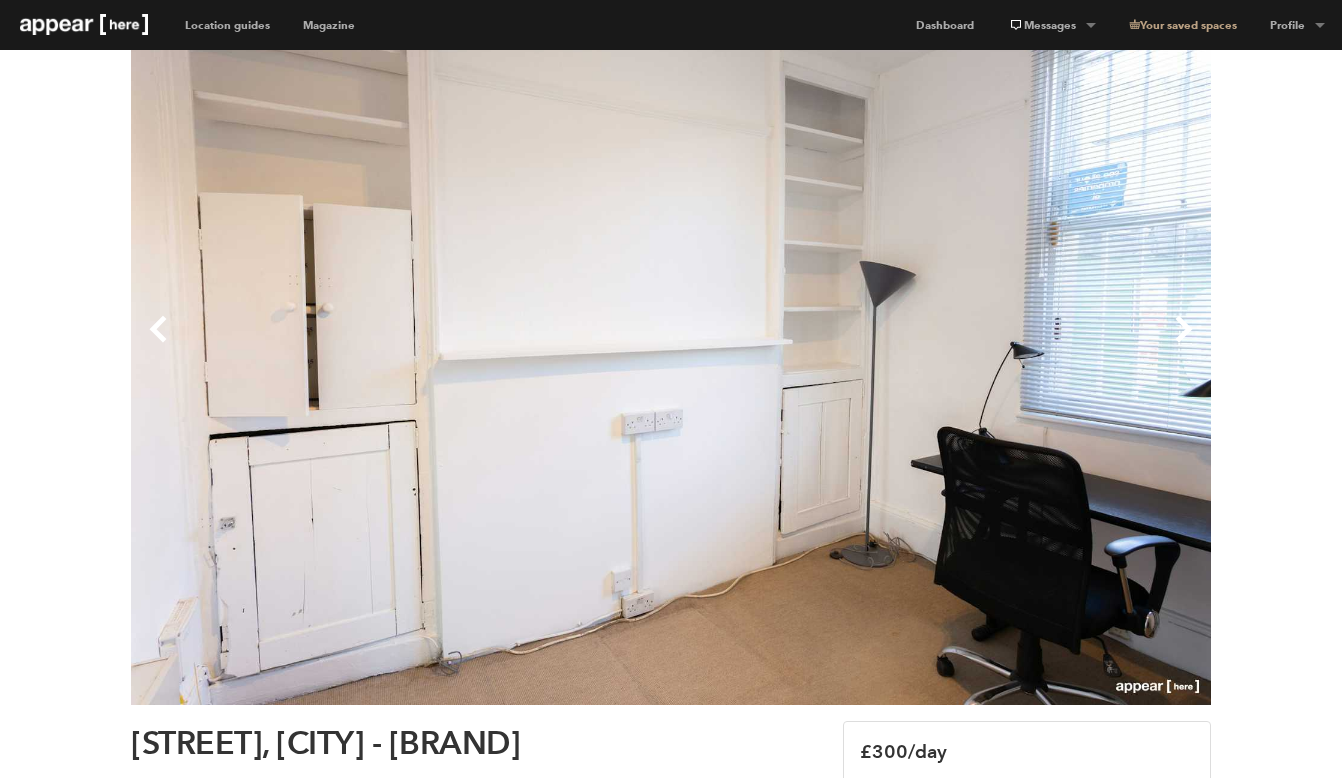 click on "Next" at bounding box center (941, 345) 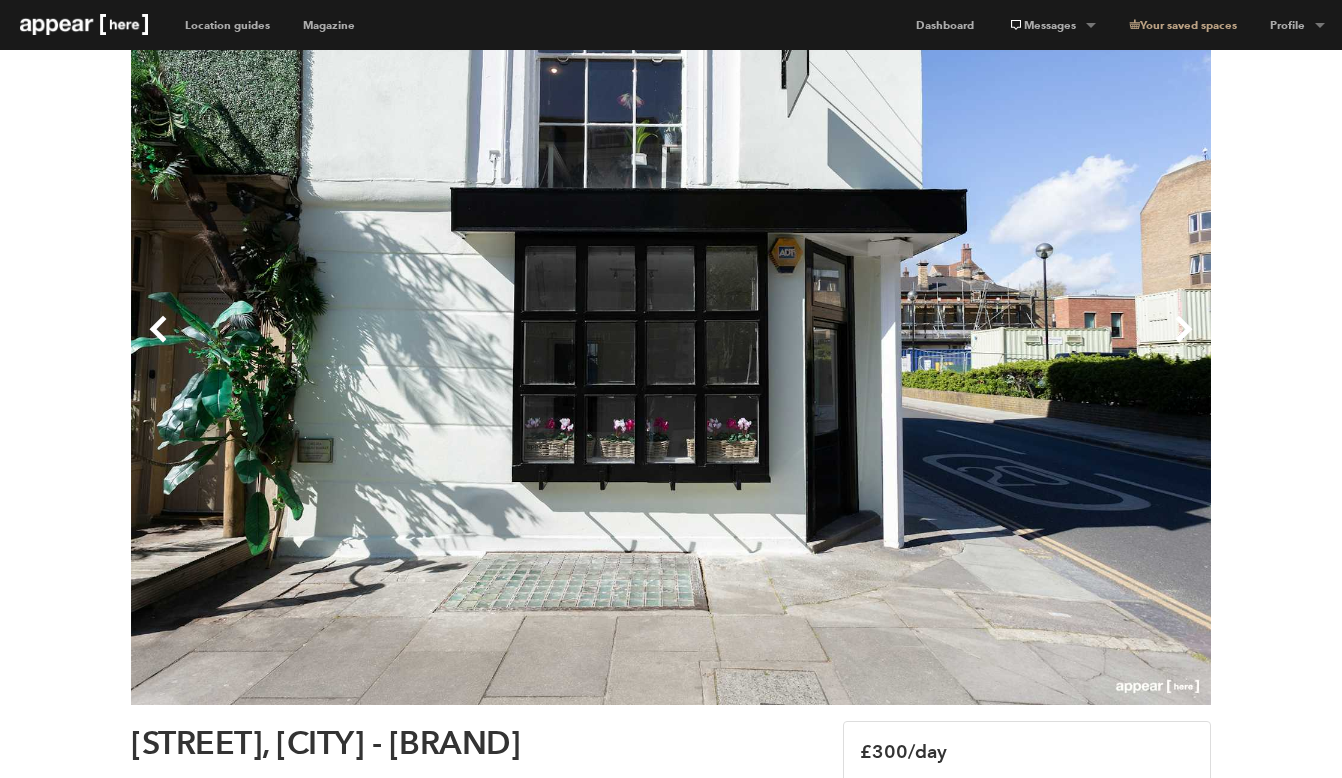 click on "Next" at bounding box center (941, 345) 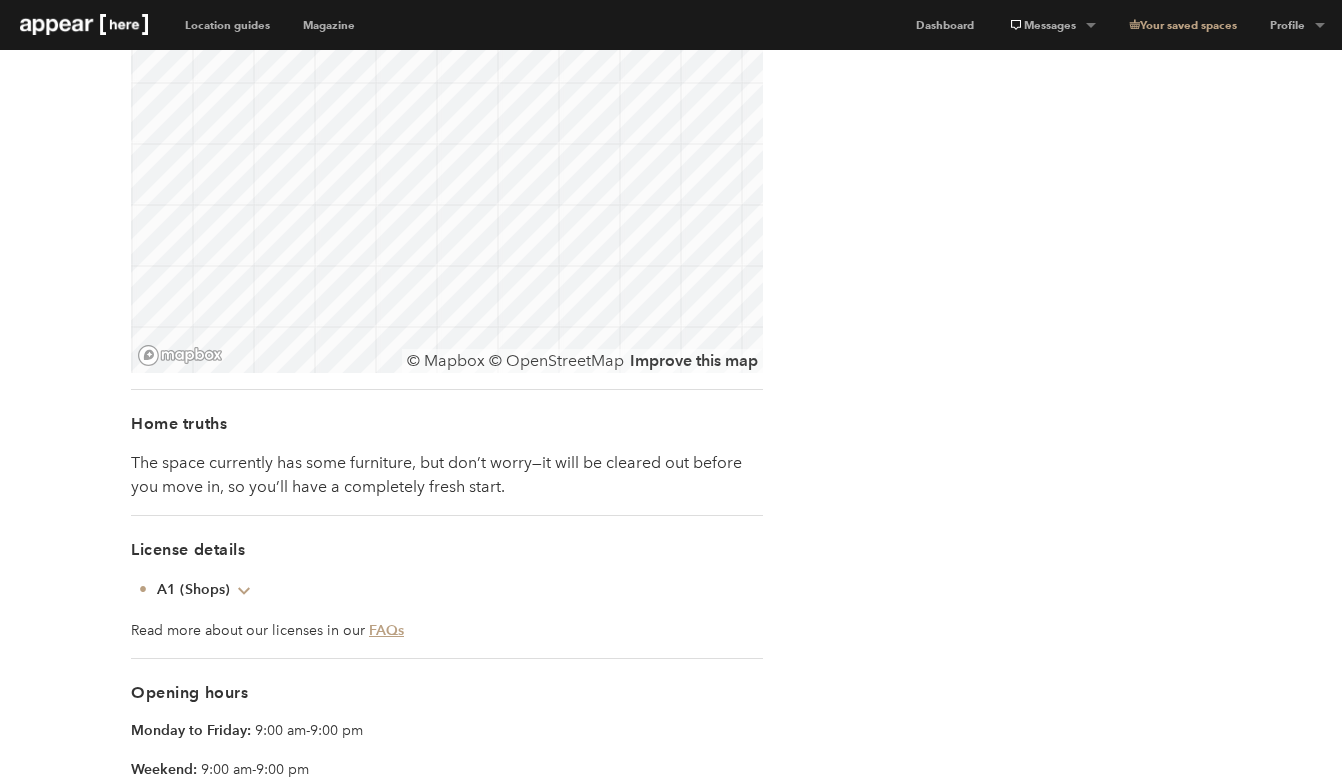 scroll, scrollTop: 1879, scrollLeft: 0, axis: vertical 